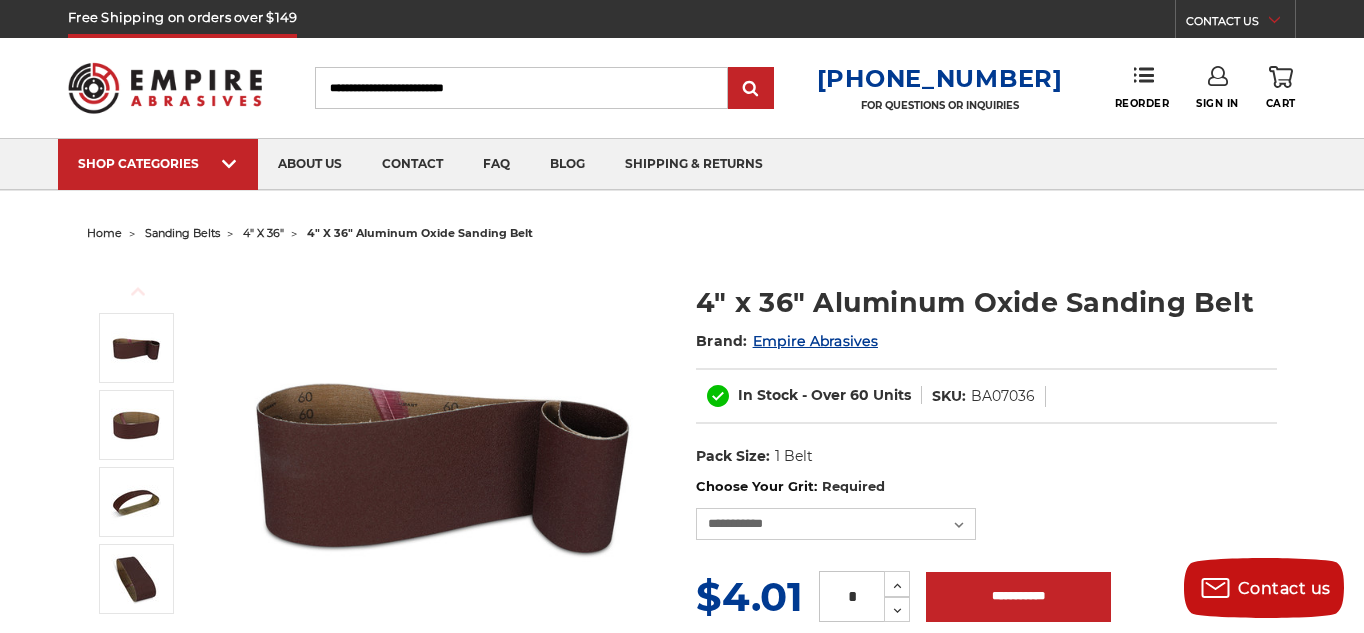 scroll, scrollTop: 0, scrollLeft: 0, axis: both 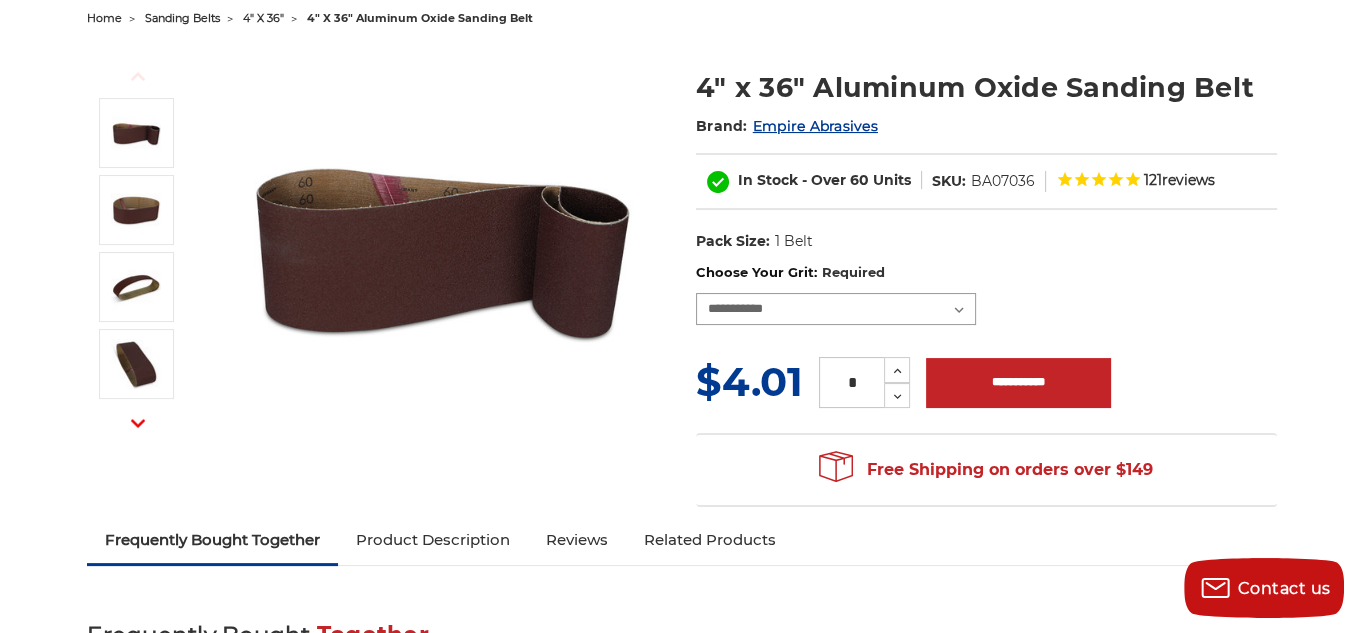 click on "**********" at bounding box center (836, 309) 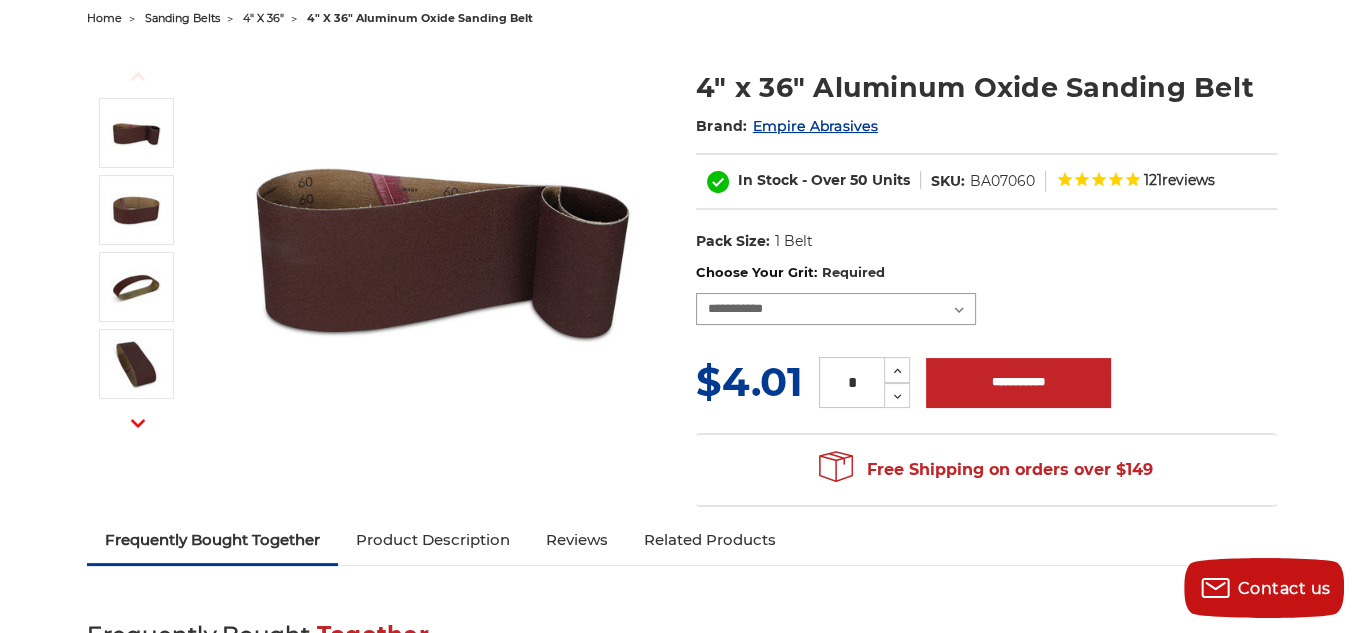 click on "**********" at bounding box center [836, 309] 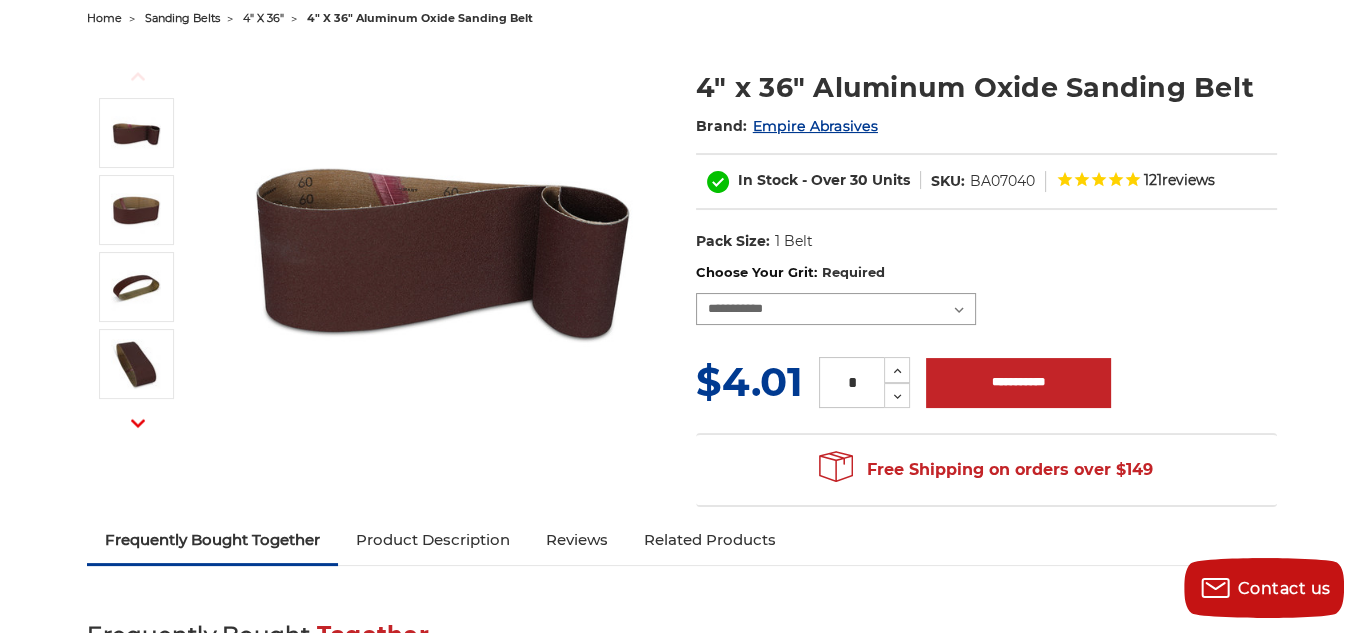click on "**********" at bounding box center [836, 309] 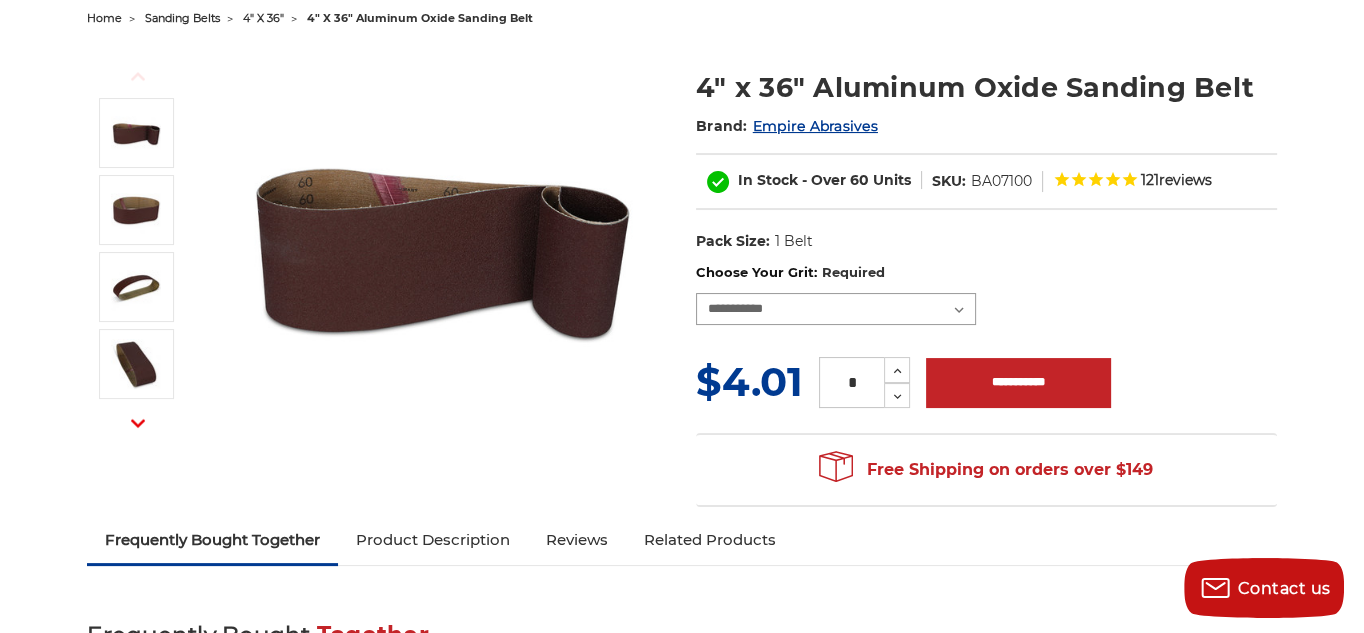 click on "**********" at bounding box center [836, 309] 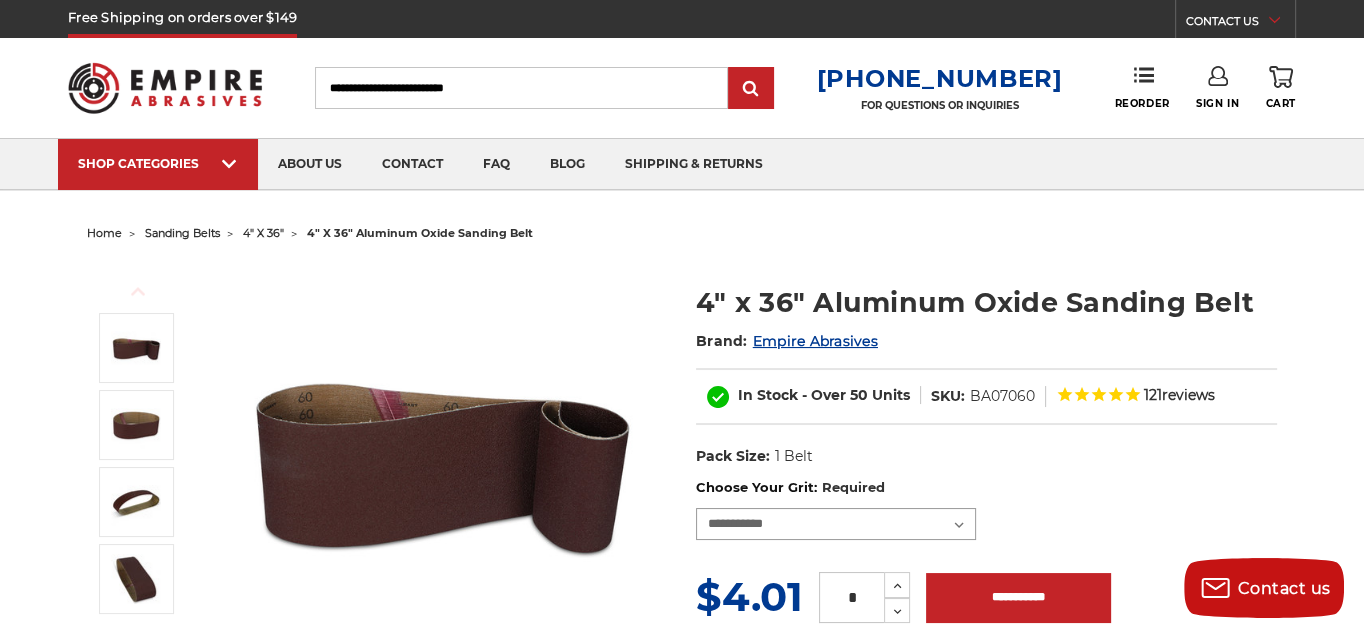 scroll, scrollTop: 0, scrollLeft: 0, axis: both 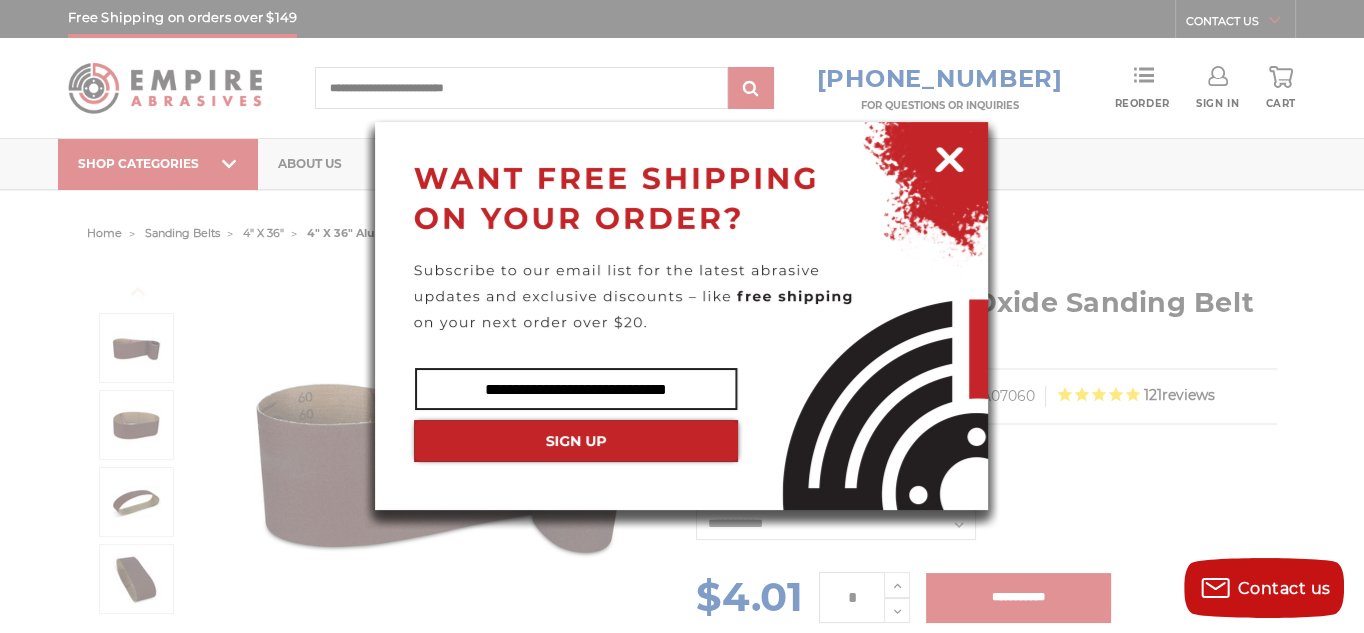 type on "**********" 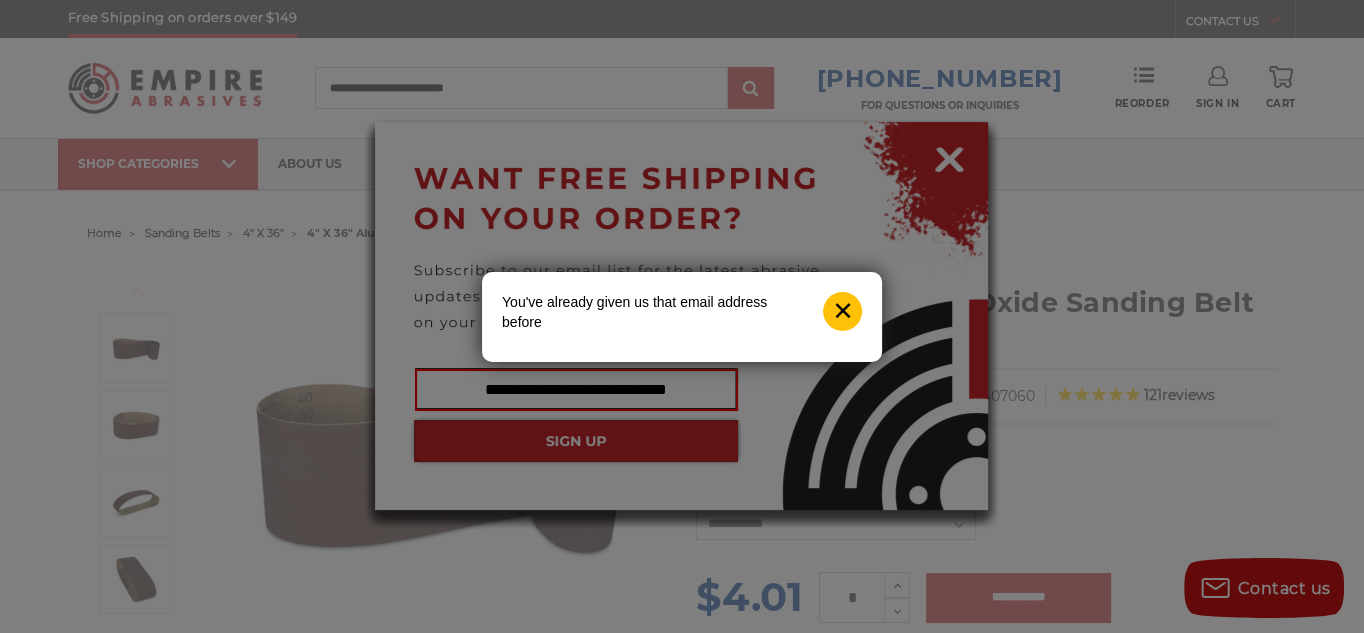 click on "✕" at bounding box center [842, 311] 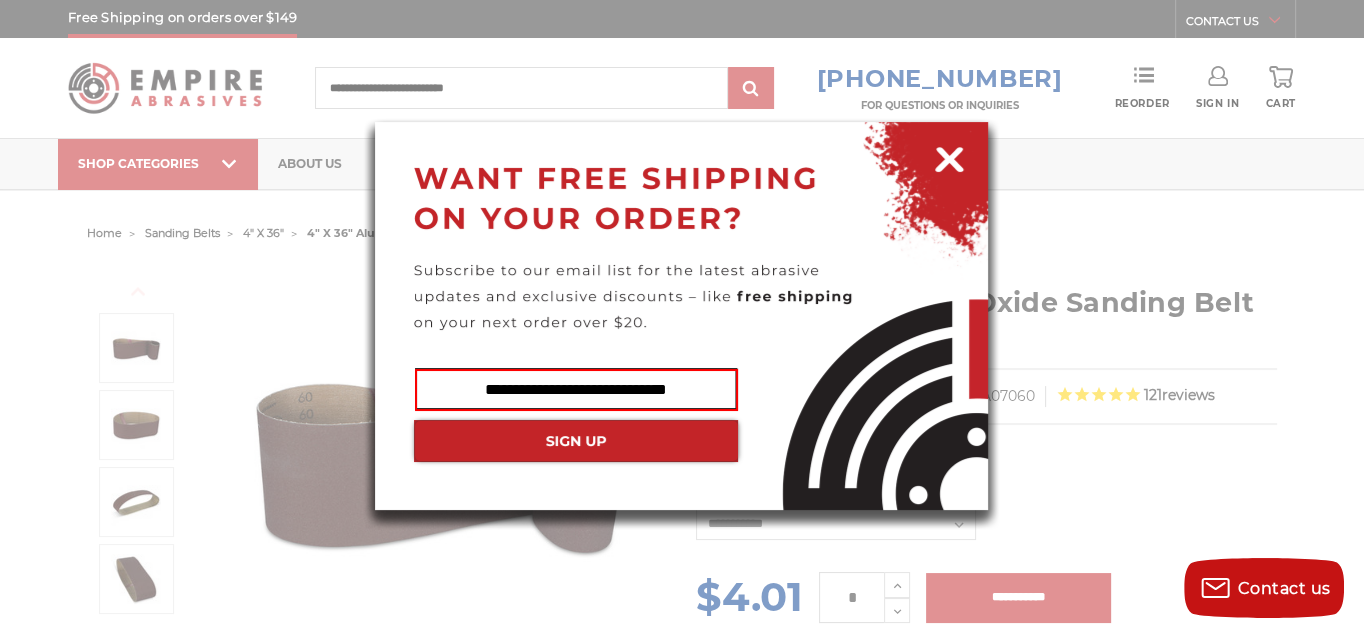 click at bounding box center (949, 156) 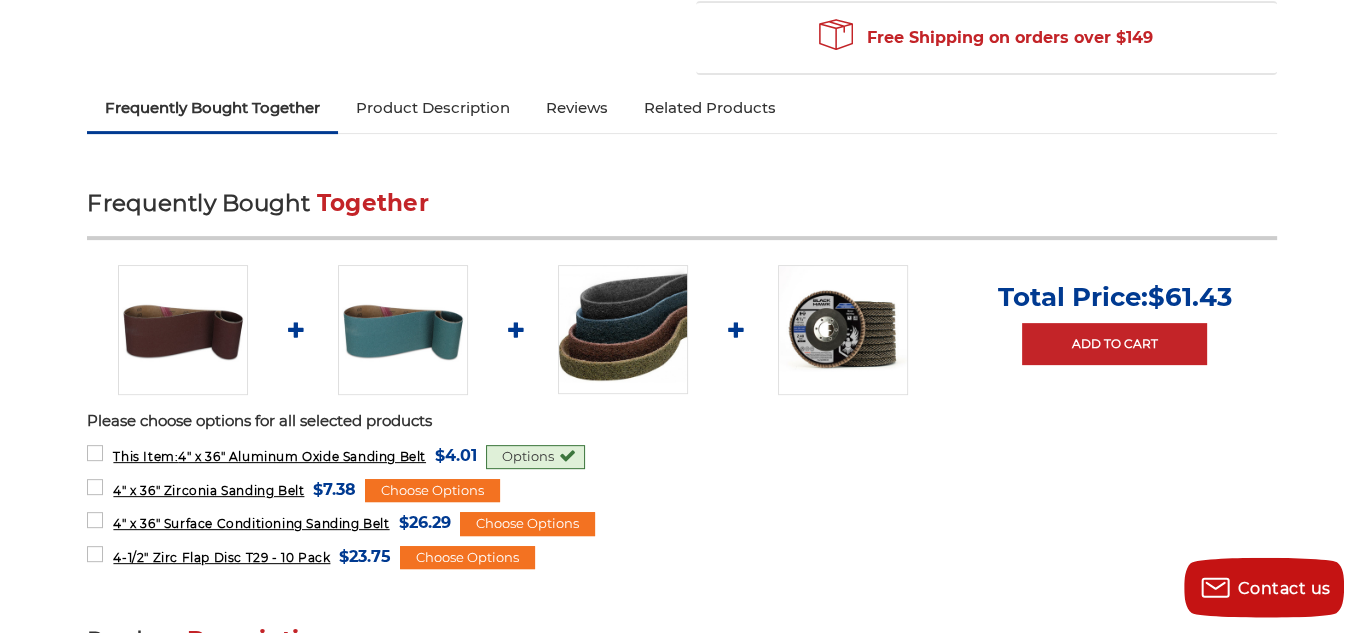 scroll, scrollTop: 752, scrollLeft: 0, axis: vertical 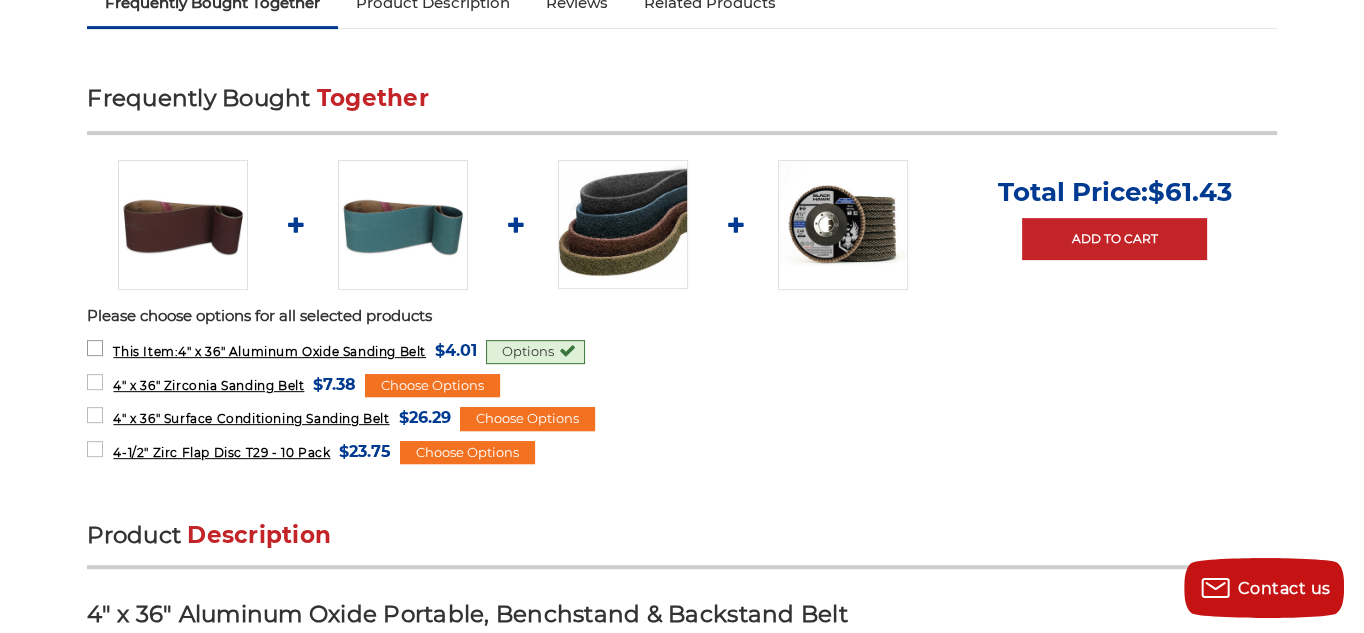 click on "This Item:  4" x 36" Aluminum Oxide Sanding Belt
MSRP:
Was:
Now:
$4.01
(You save
)" at bounding box center [282, 350] 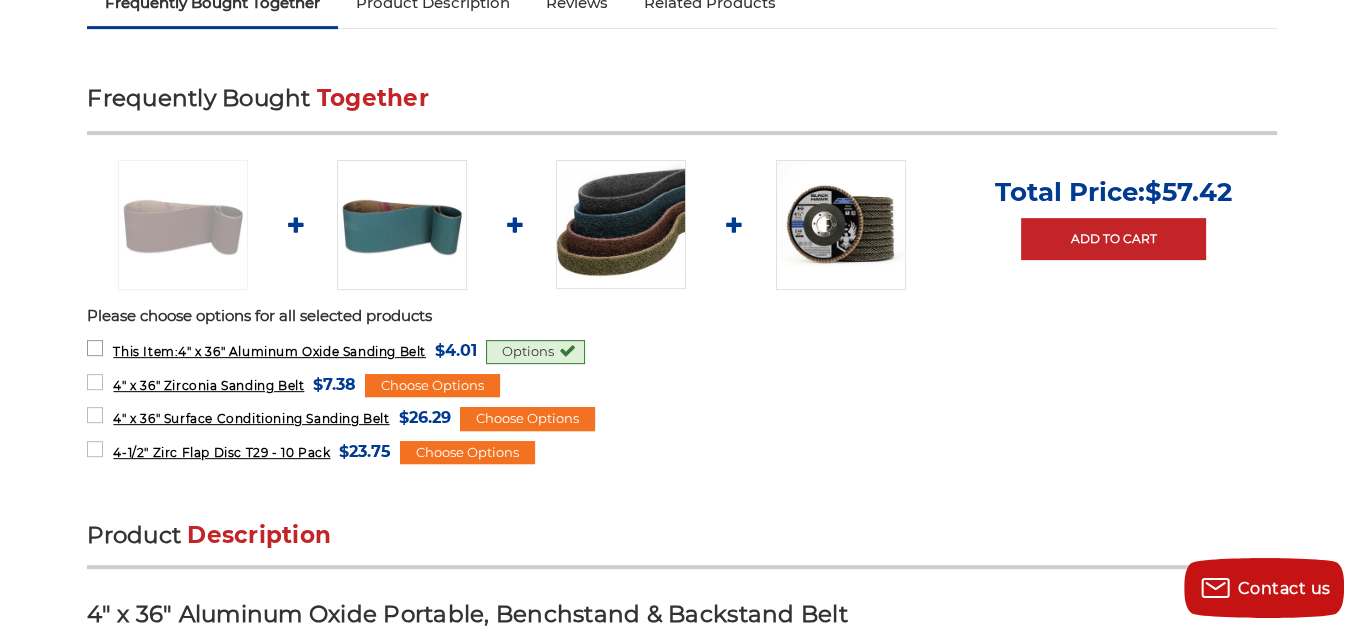 click on "This Item:  4" x 36" Aluminum Oxide Sanding Belt
MSRP:
Was:
Now:
$4.01
(You save
)" at bounding box center [282, 350] 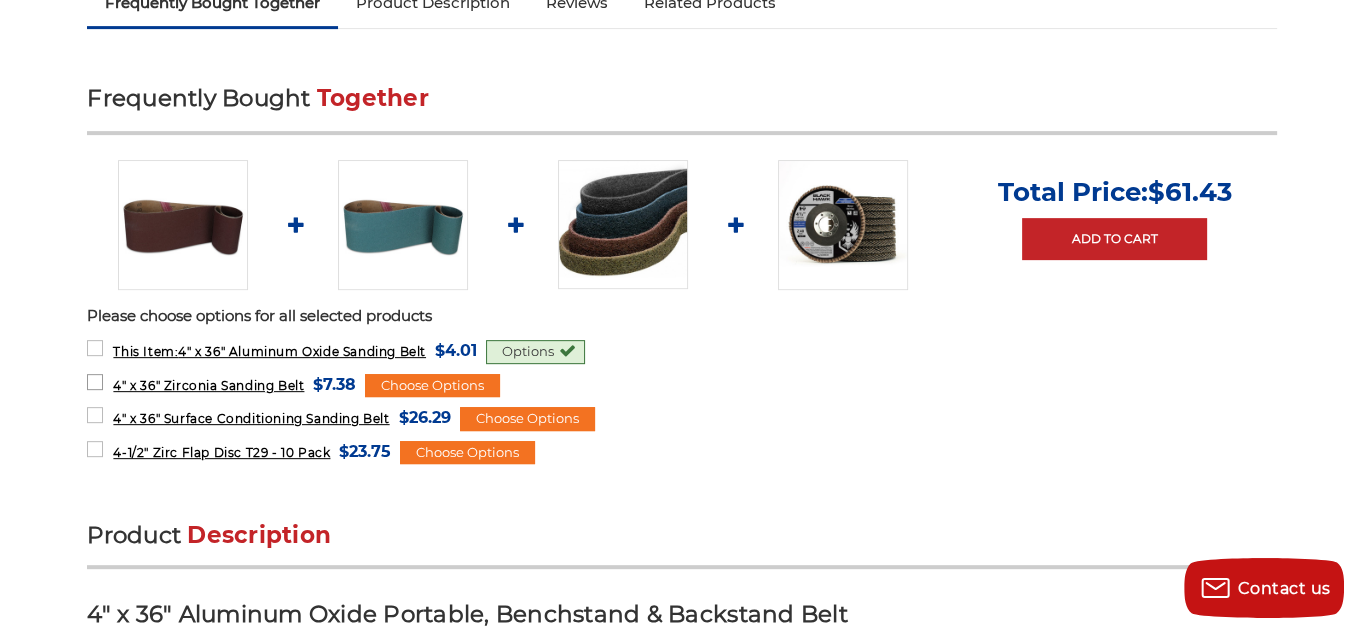 click on "4" x 36" Zirconia Sanding Belt
MSRP:
Was:
Now:
$7.38
(You save
)" at bounding box center [221, 384] 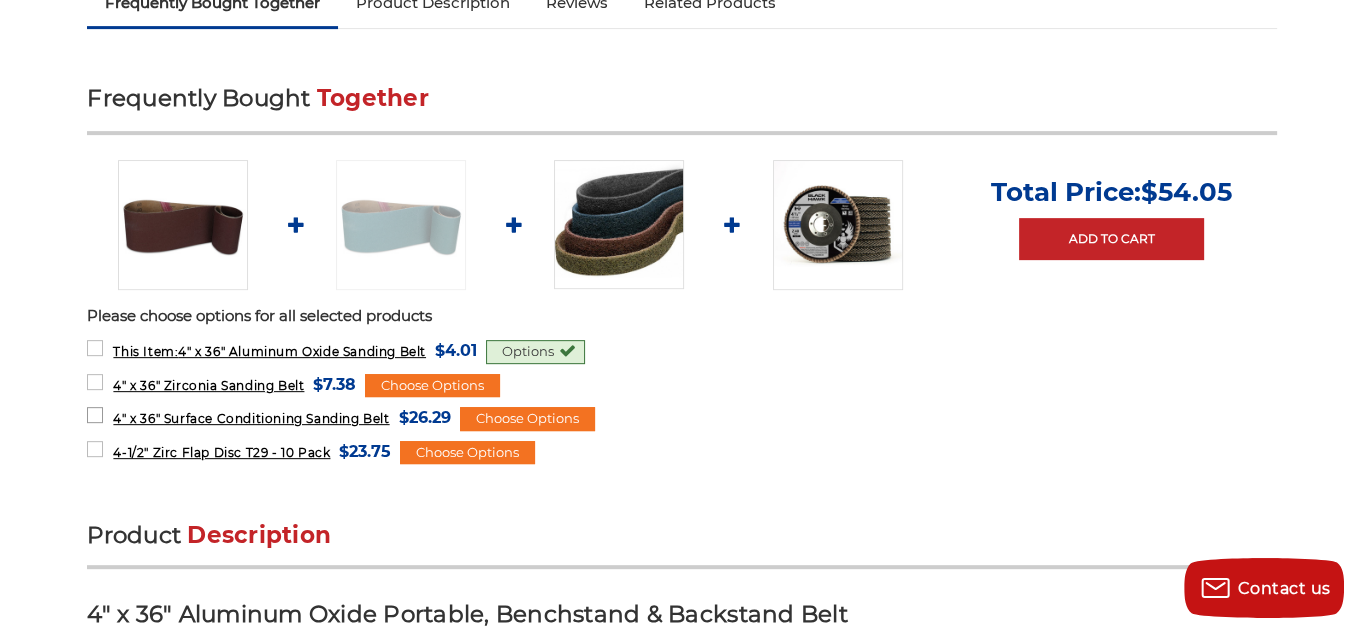 click on "4" x 36" Surface Conditioning Sanding Belt
MSRP:
Was:
Now:
$26.29
(You save
)" at bounding box center [268, 417] 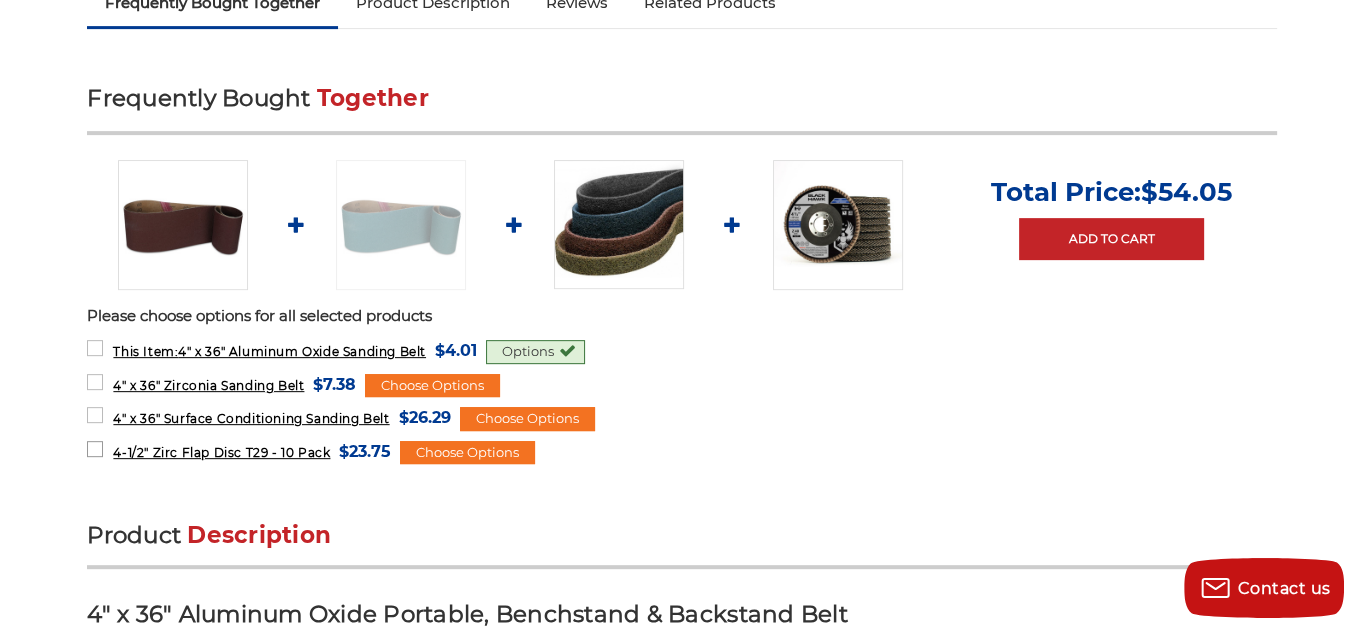 click on "4-1/2" Zirc Flap Disc T29 - 10 Pack
MSRP:
Was:
Now:
$23.75
(You save
)" at bounding box center (239, 451) 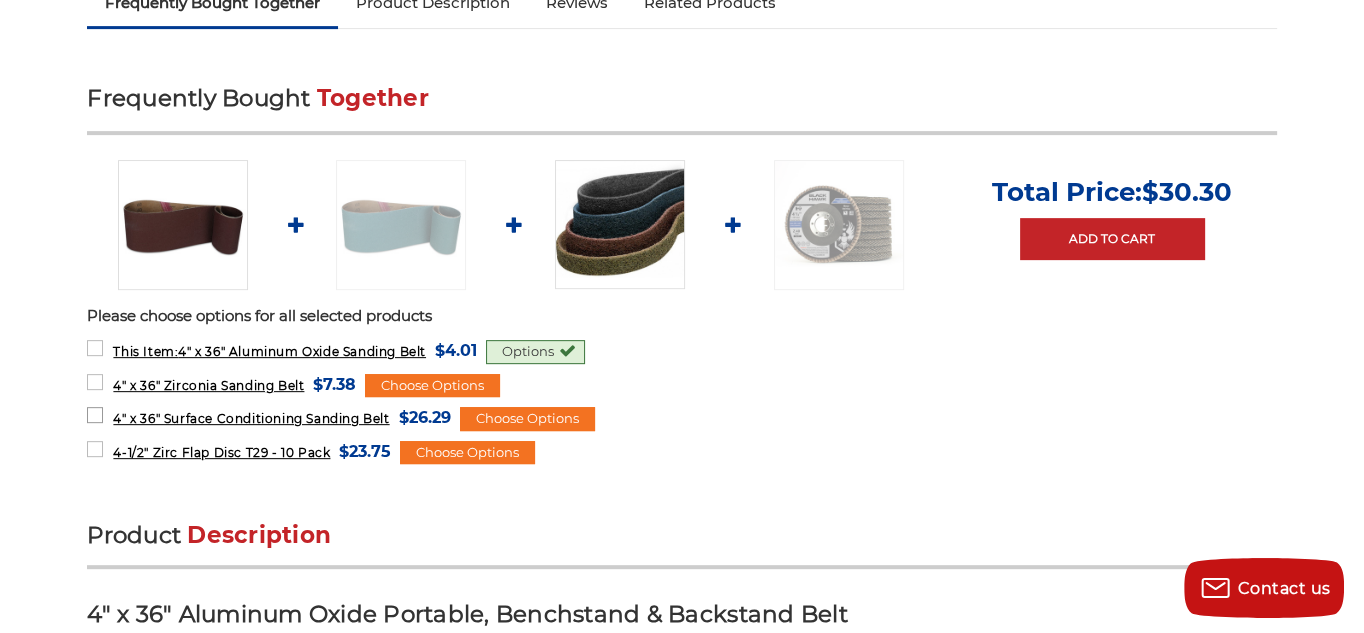 click on "4" x 36" Surface Conditioning Sanding Belt
MSRP:
Was:
Now:
$26.29
(You save
)" at bounding box center [268, 417] 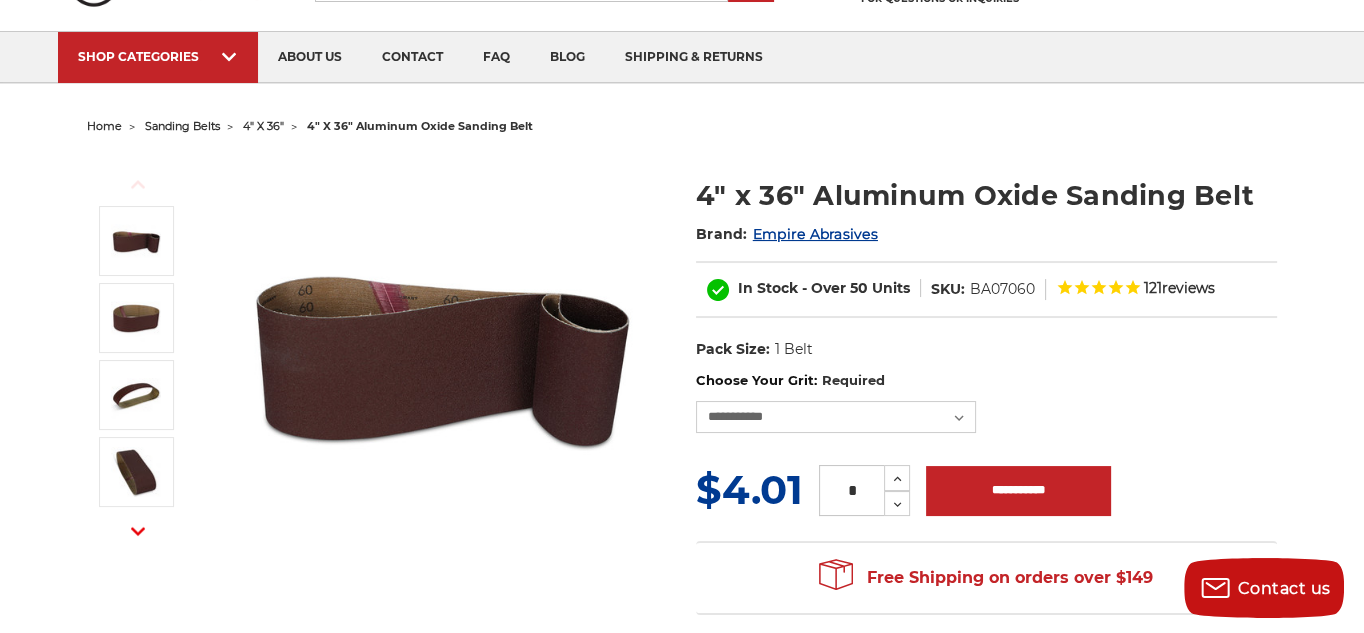 scroll, scrollTop: 215, scrollLeft: 0, axis: vertical 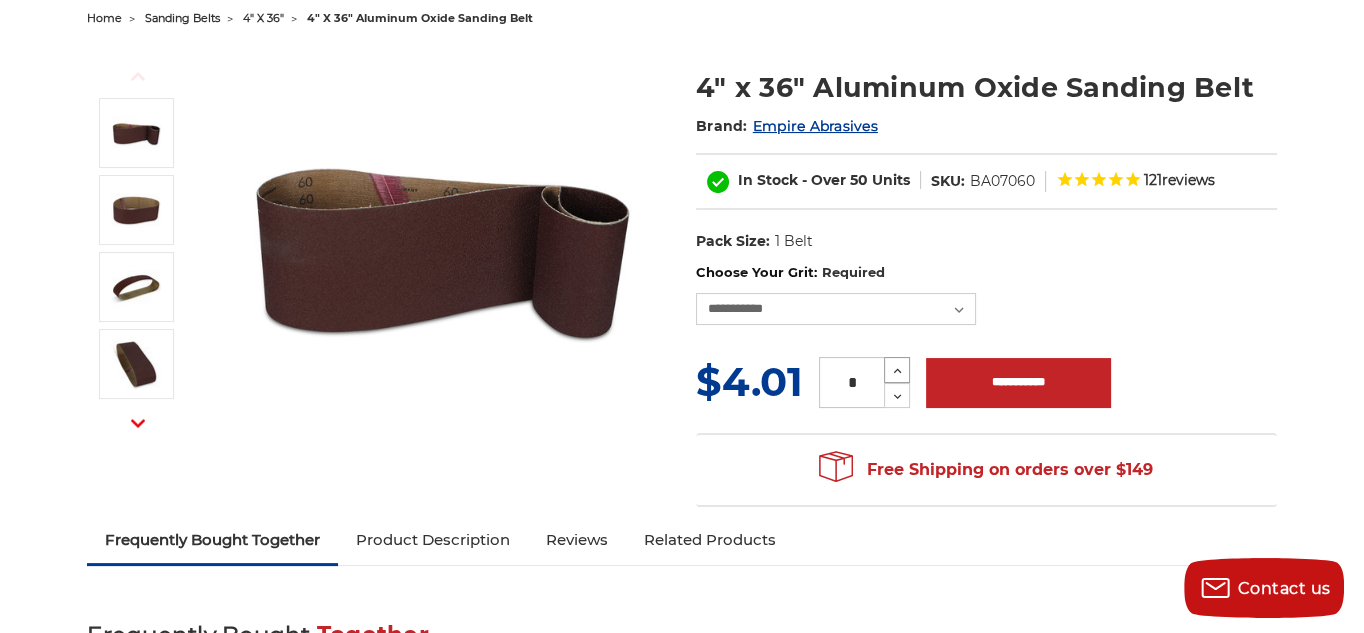 click 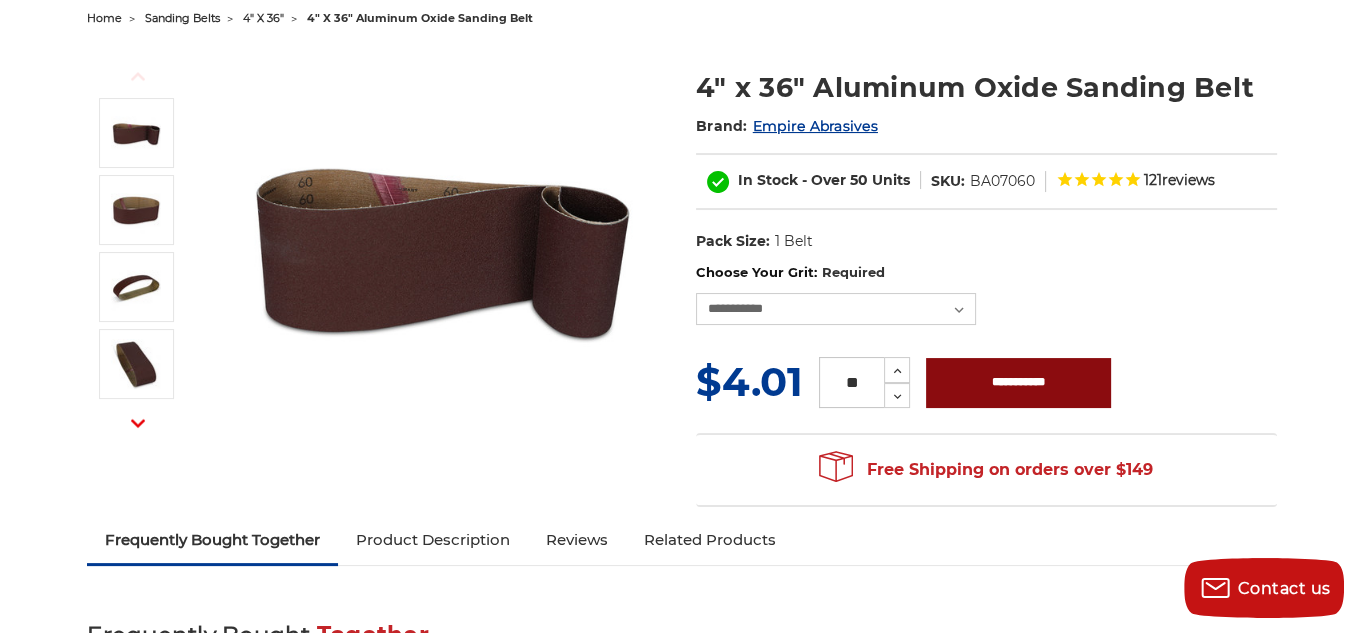 click on "**********" at bounding box center [1018, 383] 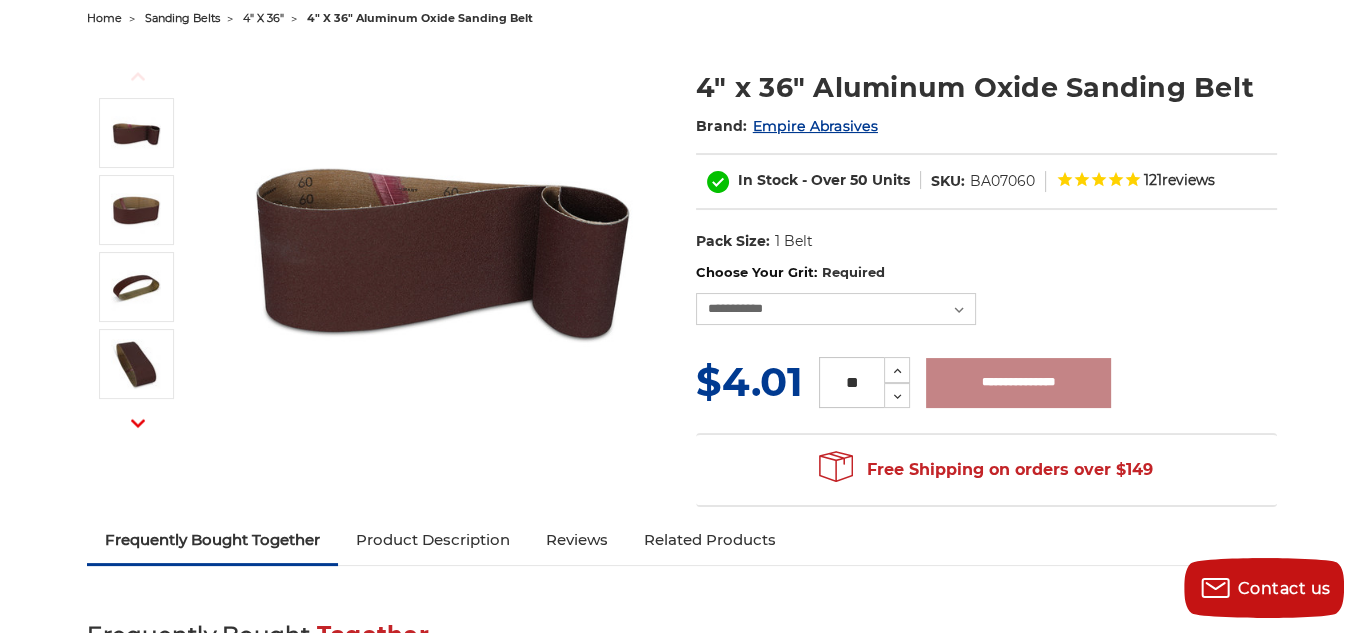 type on "**********" 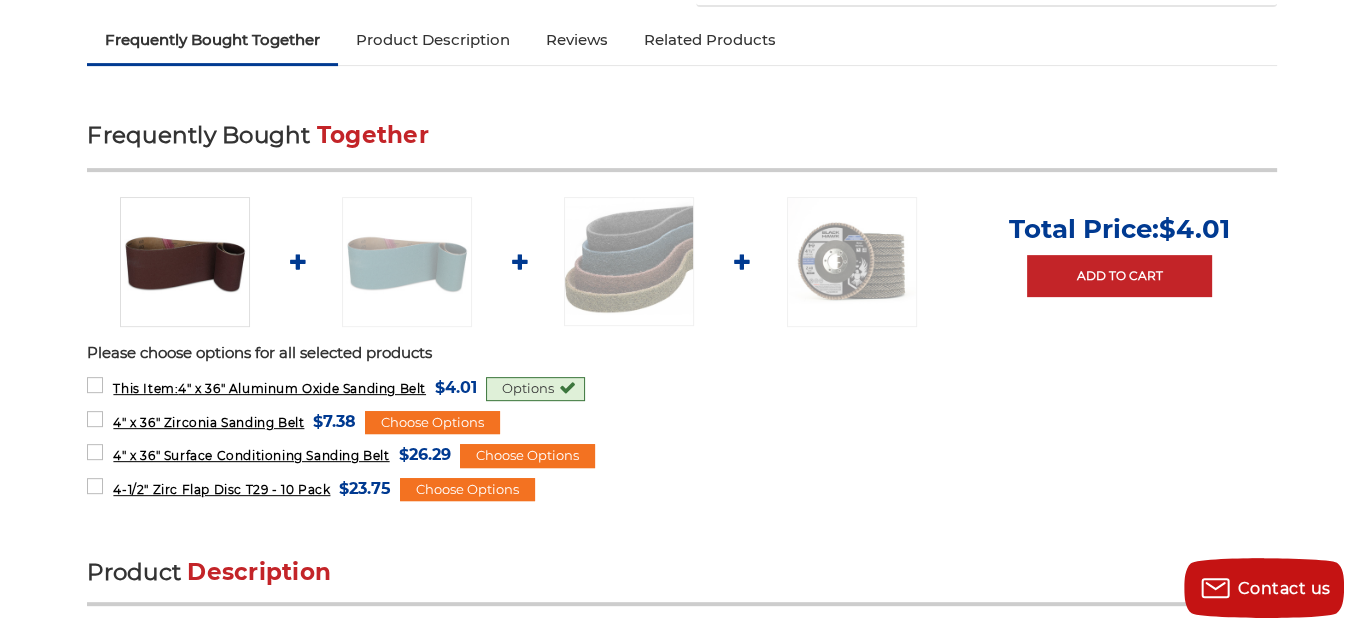 scroll, scrollTop: 752, scrollLeft: 0, axis: vertical 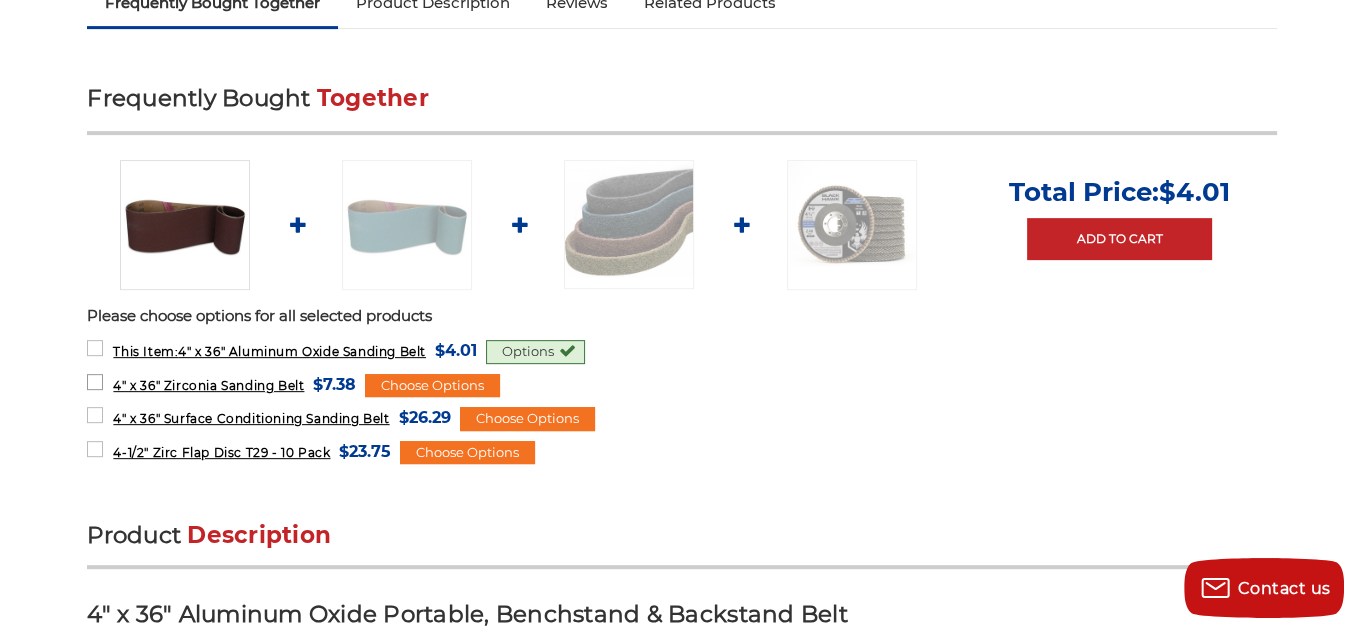 click on "4" x 36" Zirconia Sanding Belt
MSRP:
Was:
Now:
$7.38
(You save
)" at bounding box center (221, 384) 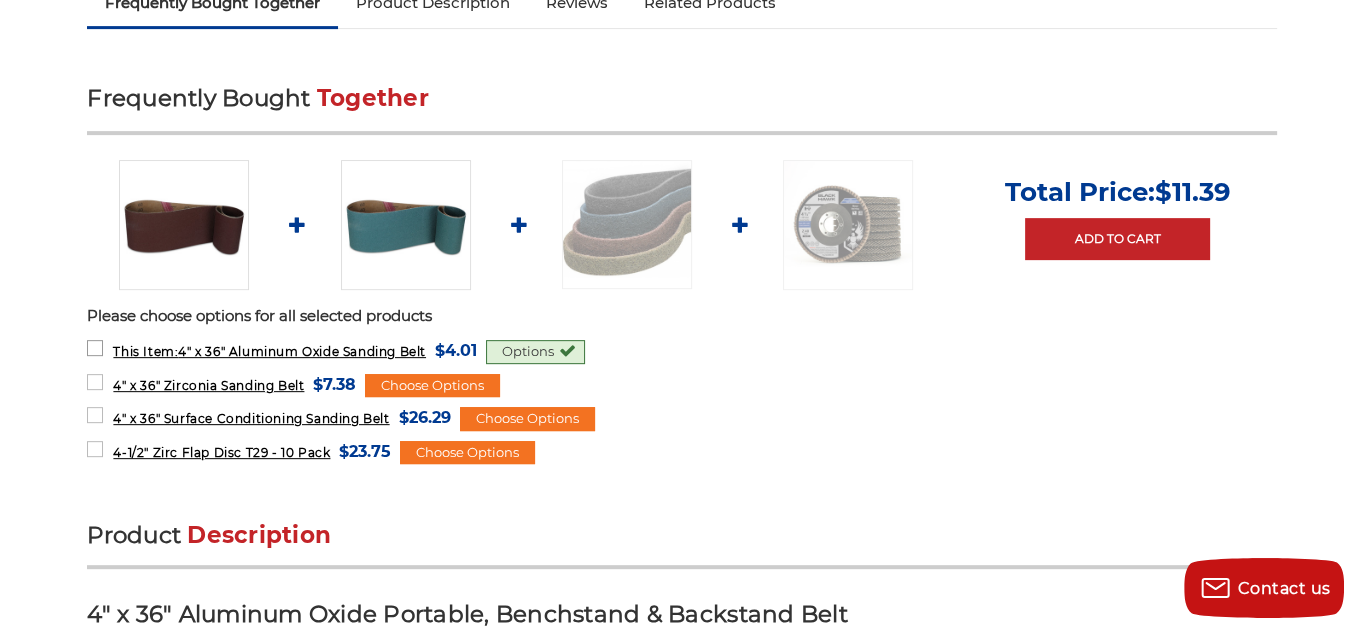click on "This Item:  4" x 36" Aluminum Oxide Sanding Belt
MSRP:
Was:
Now:
$4.01
(You save
)" at bounding box center [282, 350] 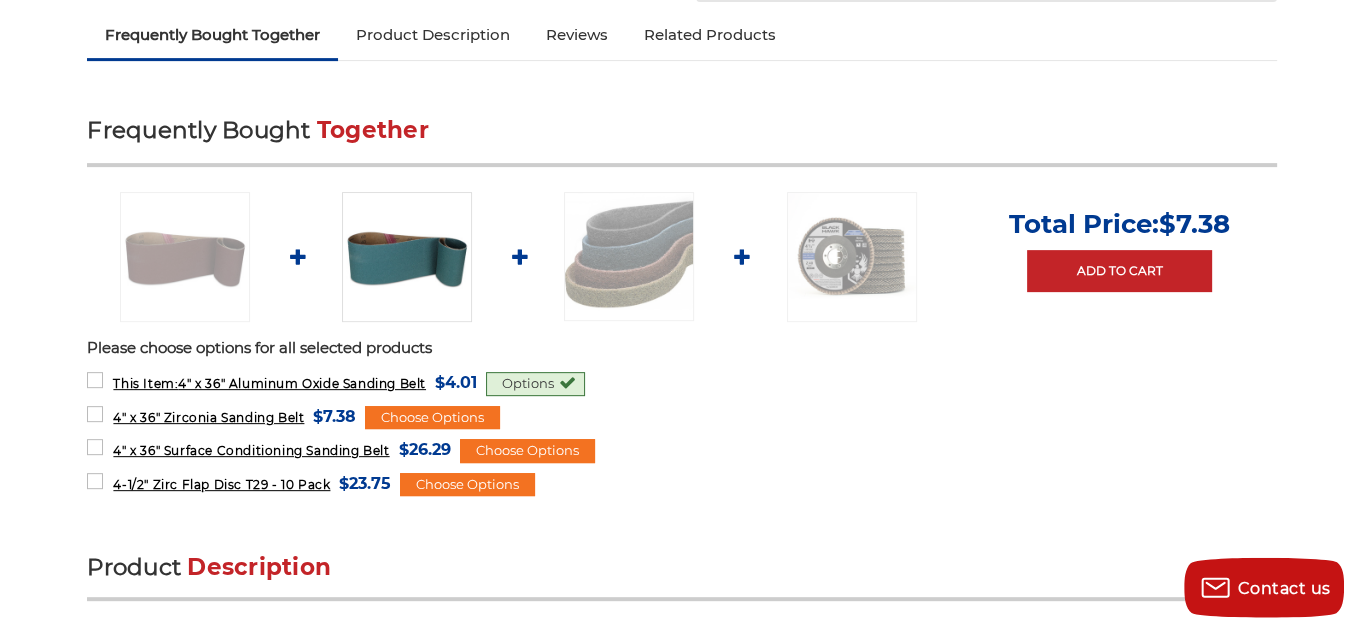 scroll, scrollTop: 752, scrollLeft: 0, axis: vertical 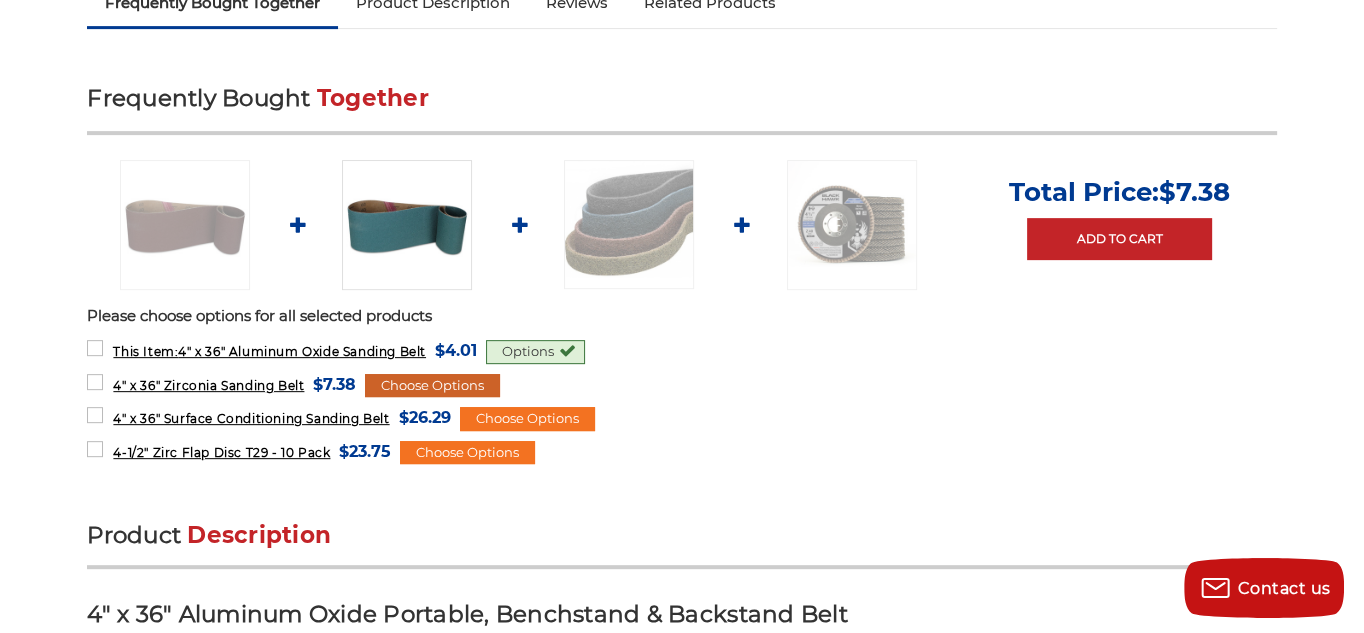 click on "Choose Options" at bounding box center [432, 386] 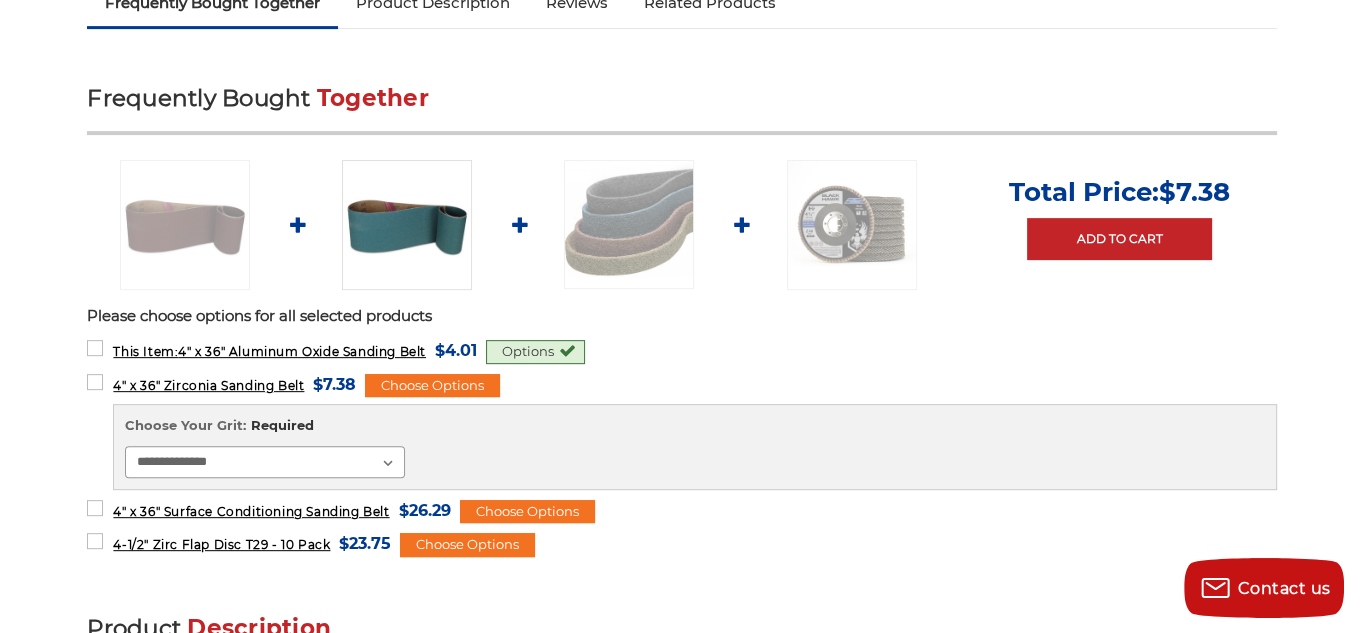 click on "**********" at bounding box center [265, 462] 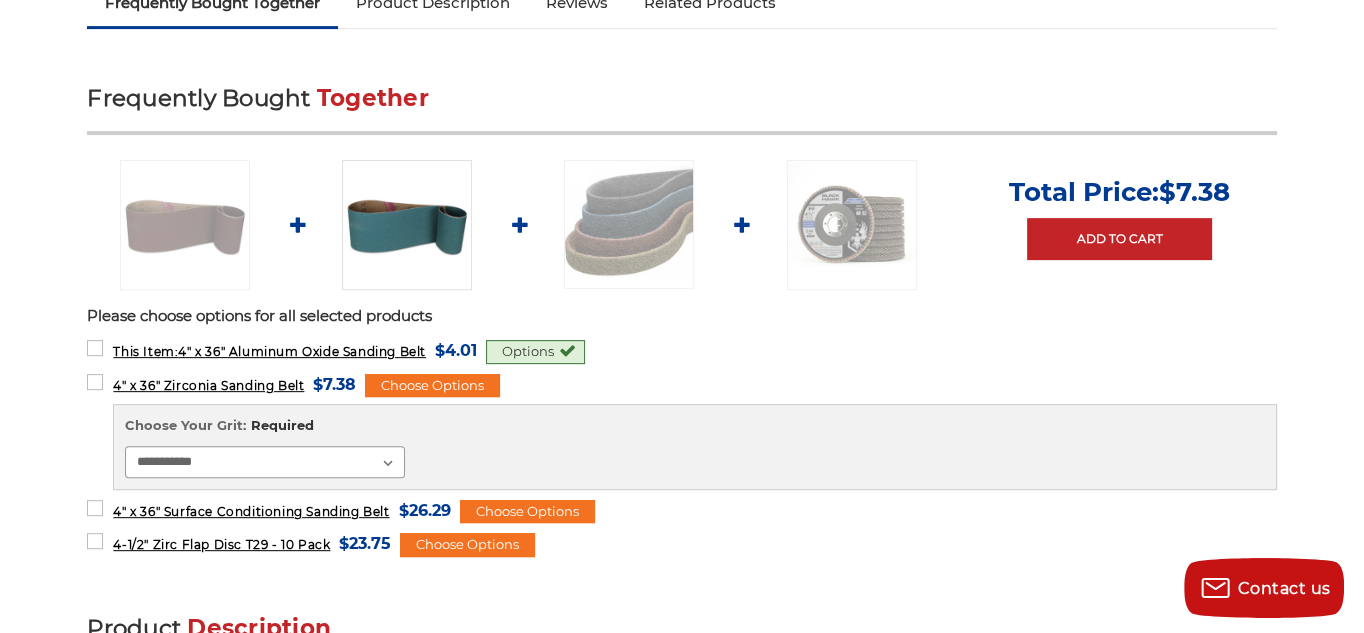 click on "**********" at bounding box center (0, 0) 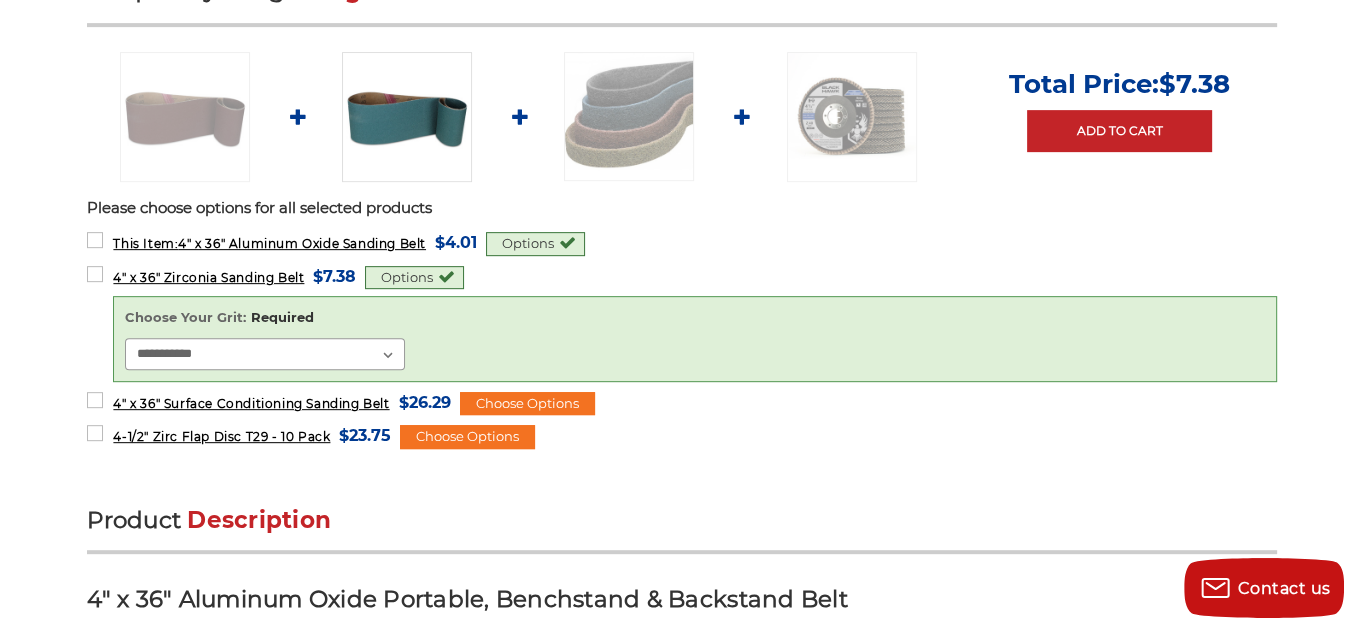 scroll, scrollTop: 752, scrollLeft: 0, axis: vertical 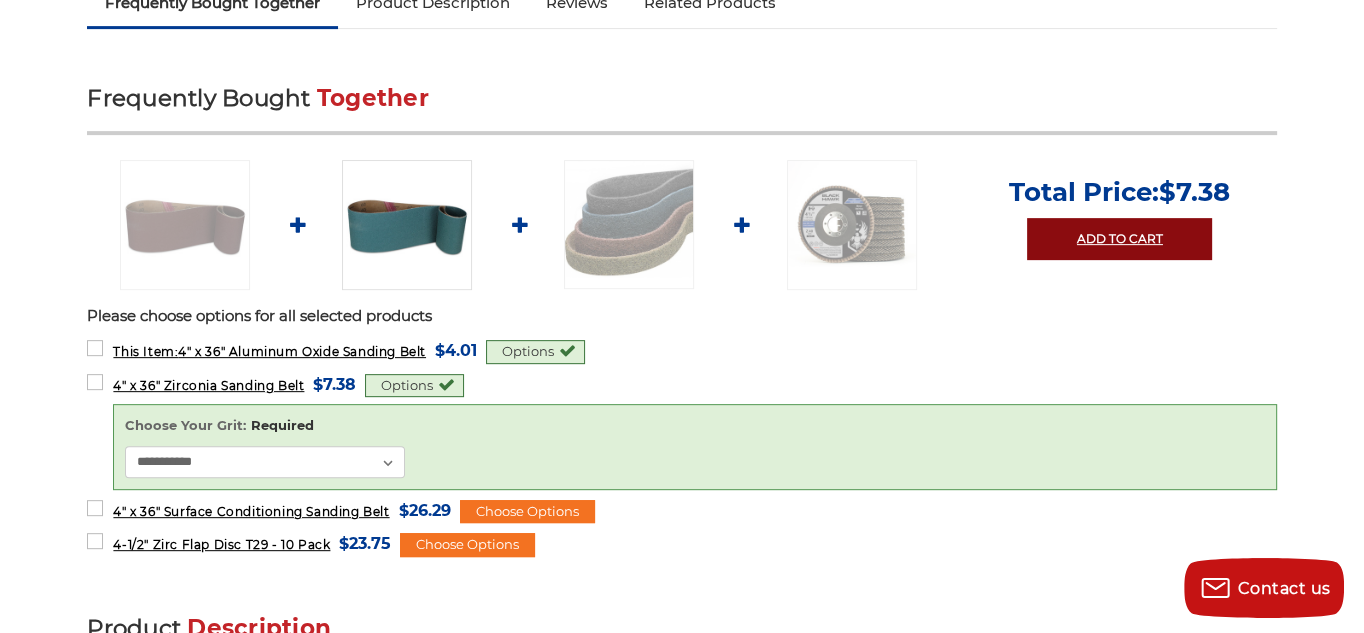 click on "Add to Cart" at bounding box center (1119, 239) 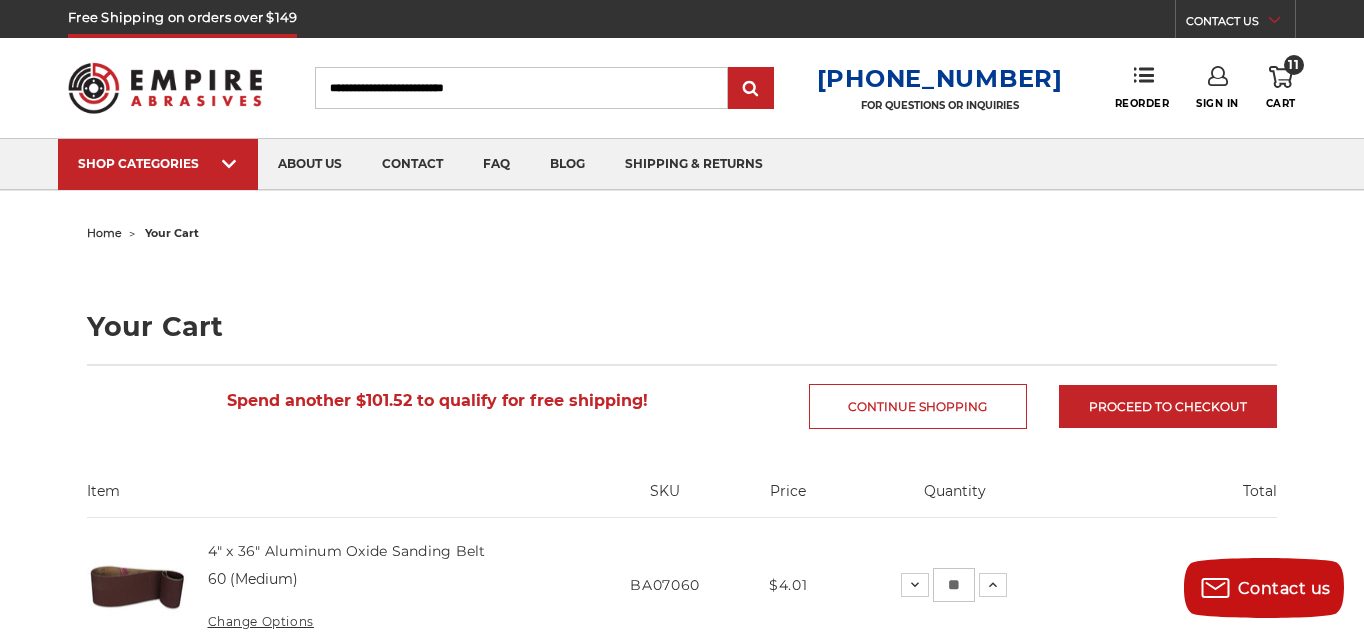 scroll, scrollTop: 0, scrollLeft: 0, axis: both 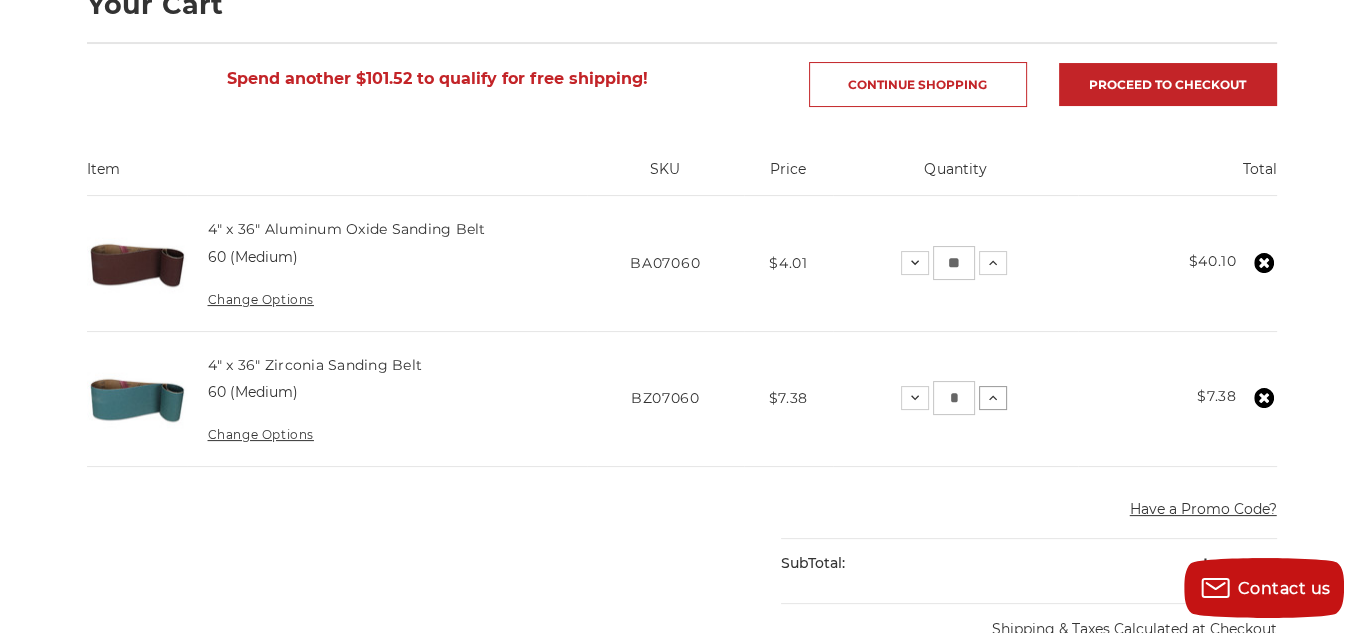 click 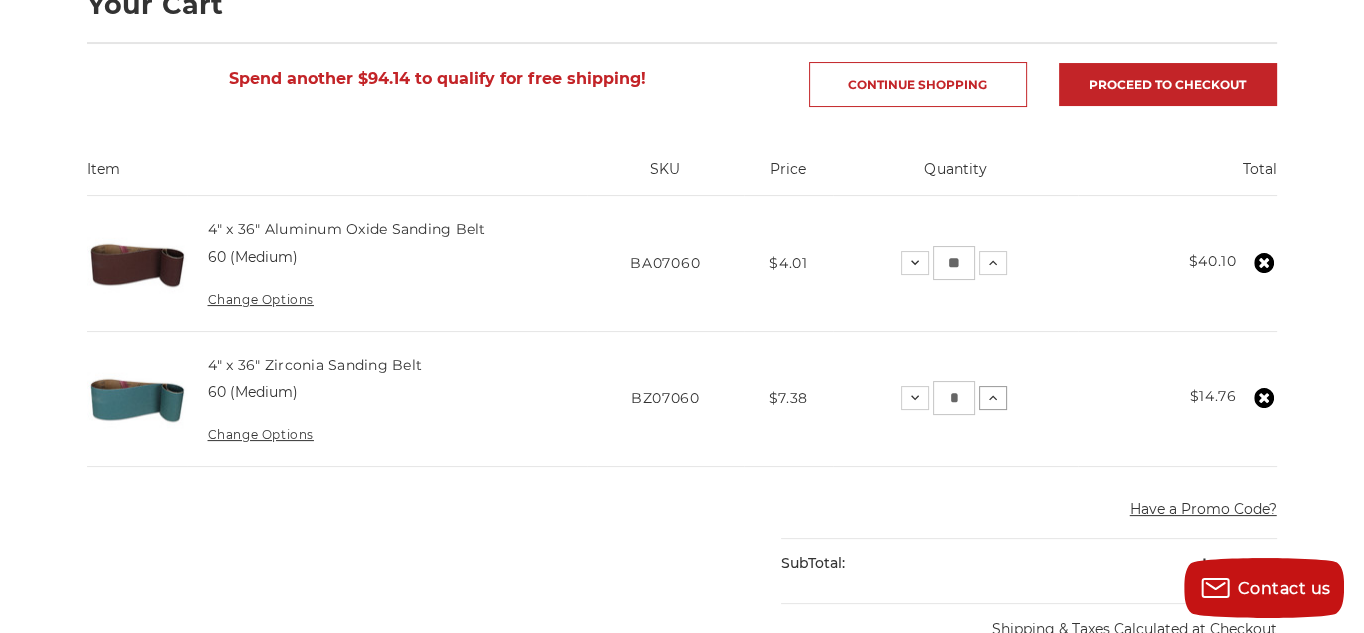 click 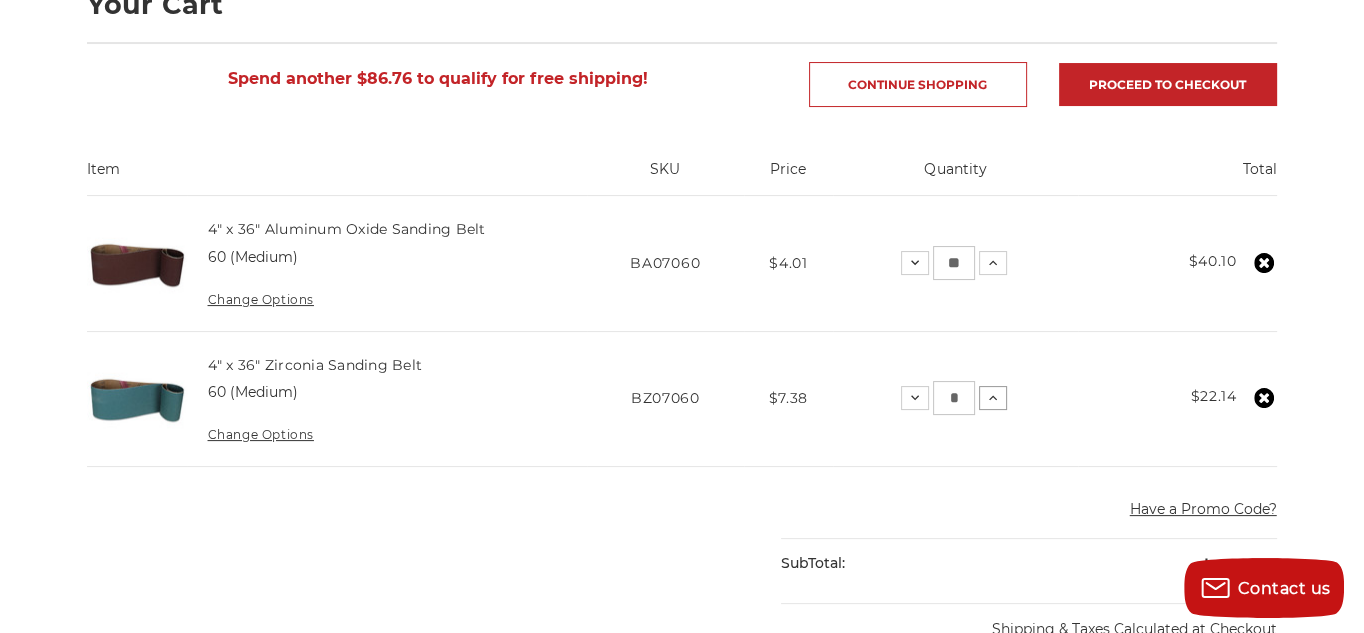 click 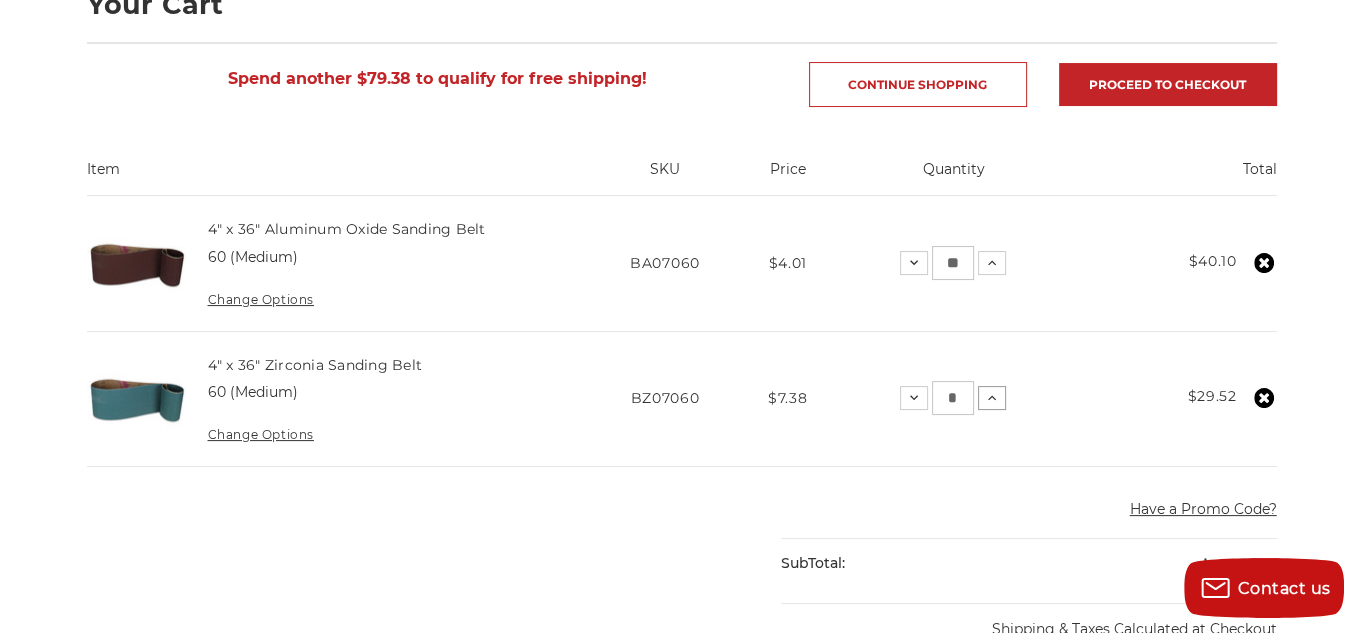 click 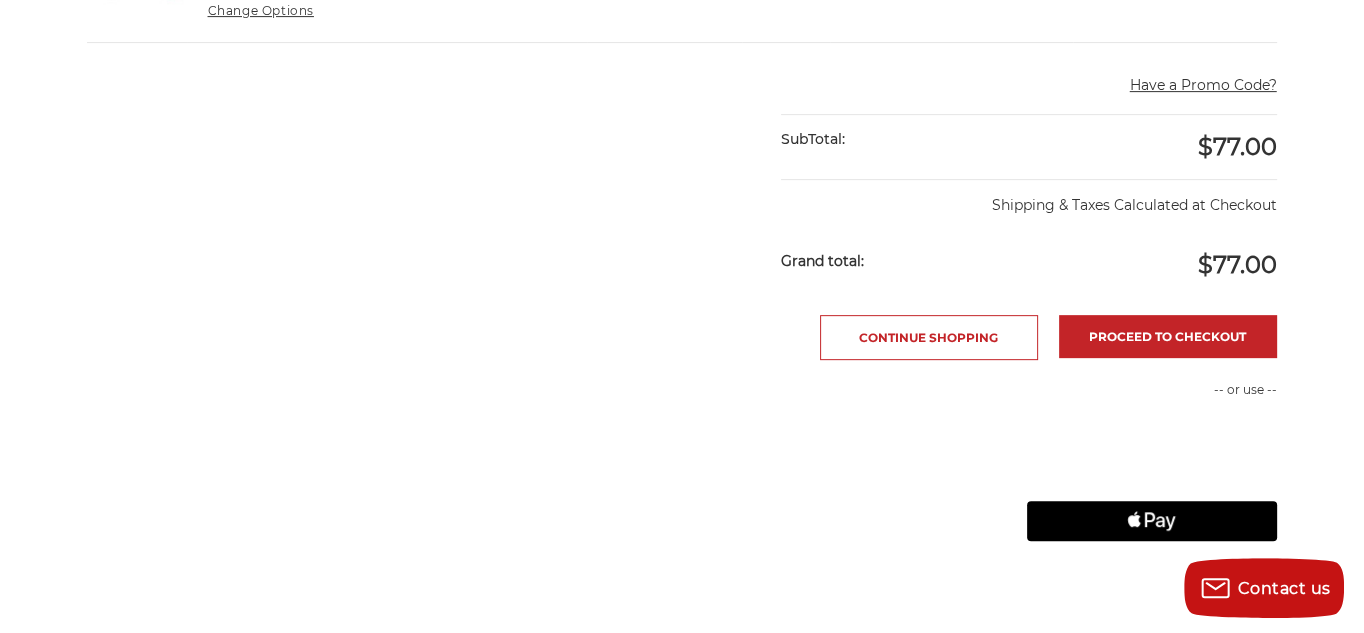 scroll, scrollTop: 752, scrollLeft: 0, axis: vertical 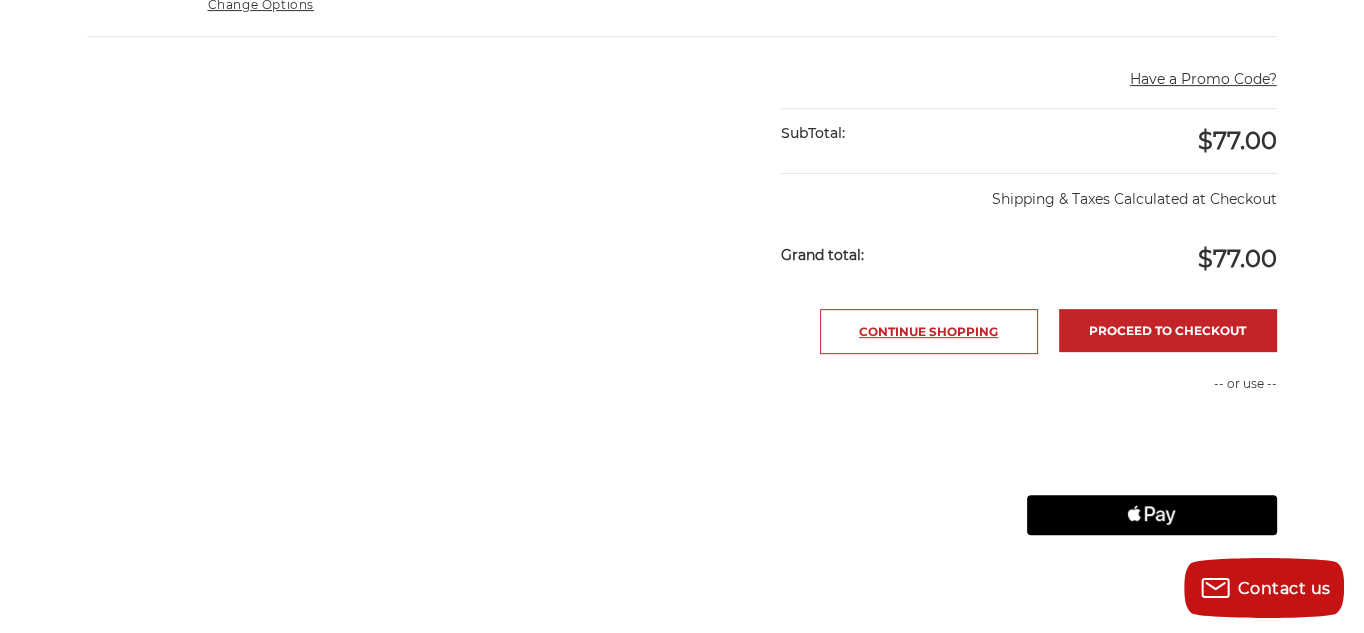 click on "Continue Shopping" at bounding box center [929, 331] 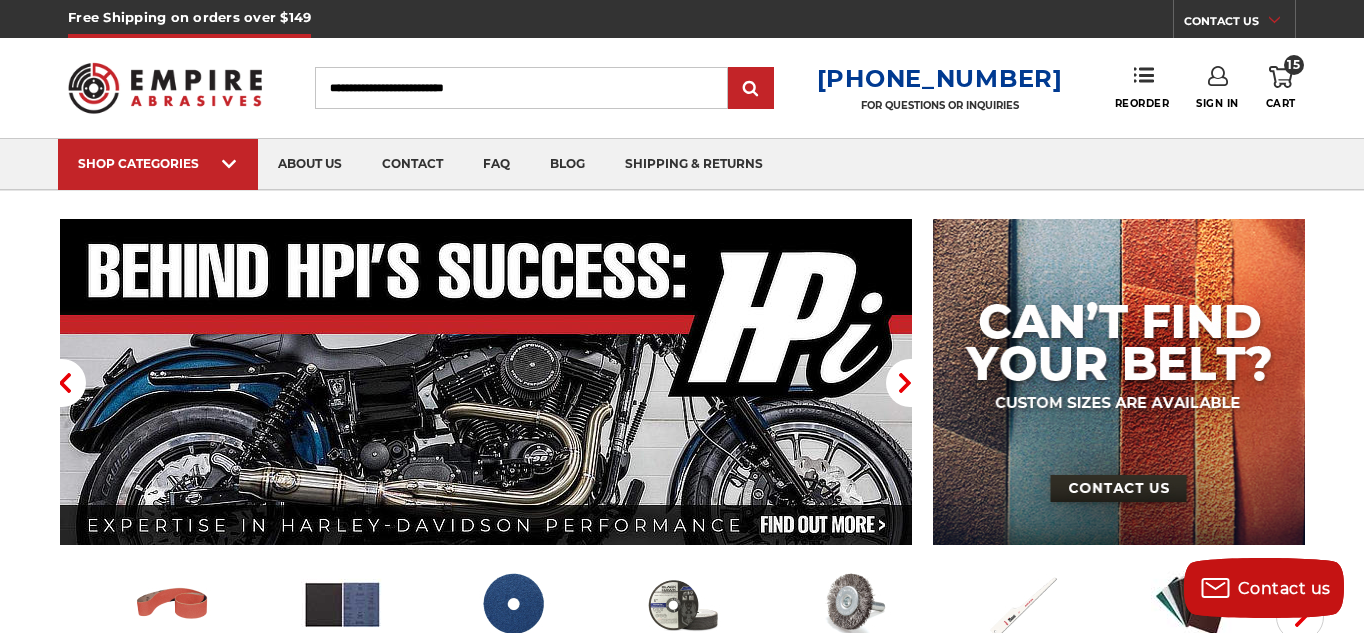 scroll, scrollTop: 0, scrollLeft: 0, axis: both 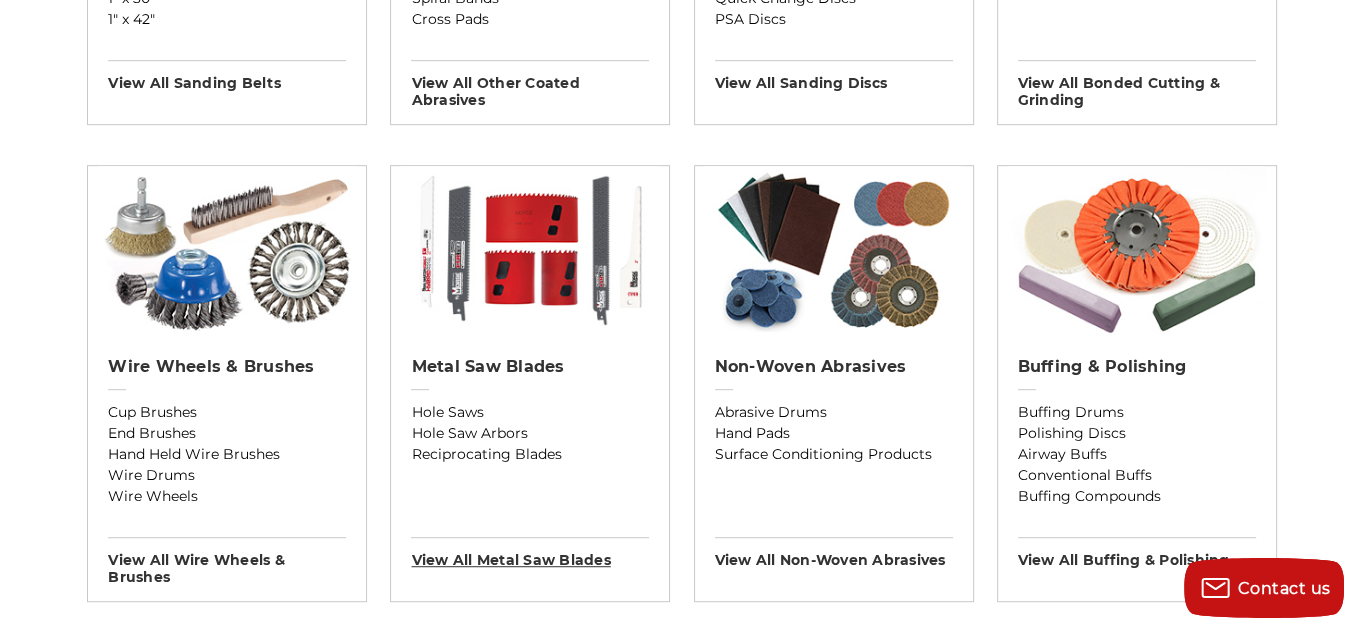click on "View All metal saw blades" at bounding box center [530, 553] 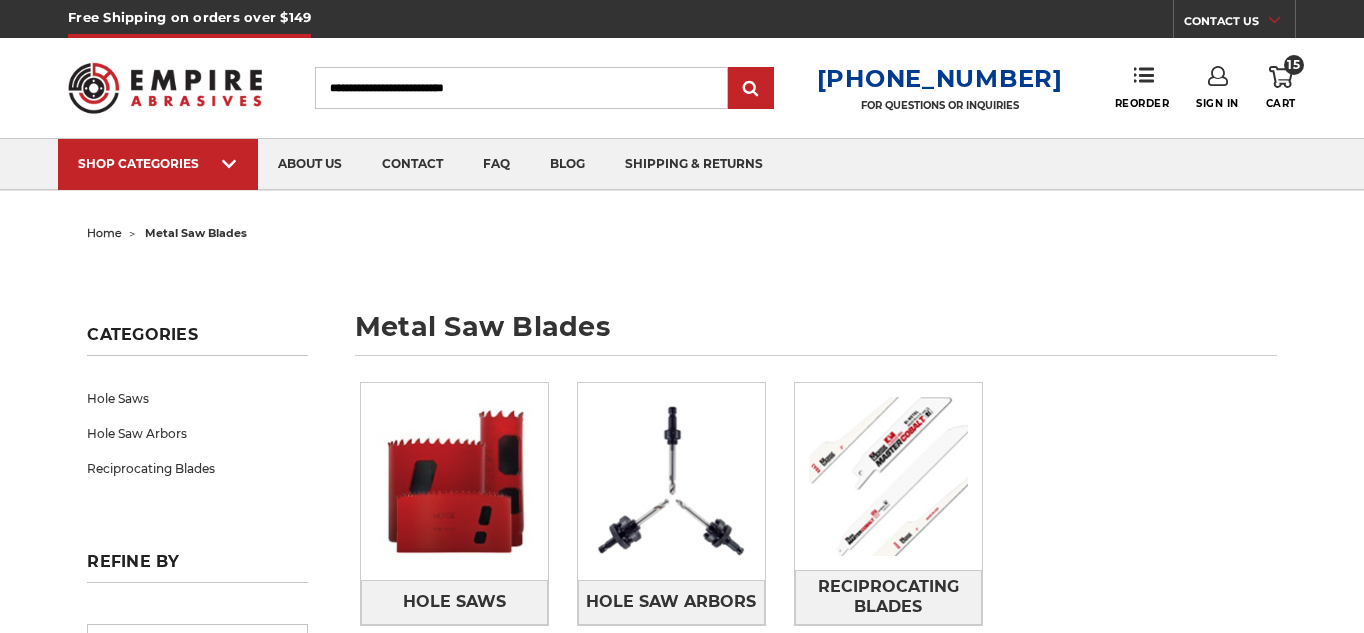 scroll, scrollTop: 0, scrollLeft: 0, axis: both 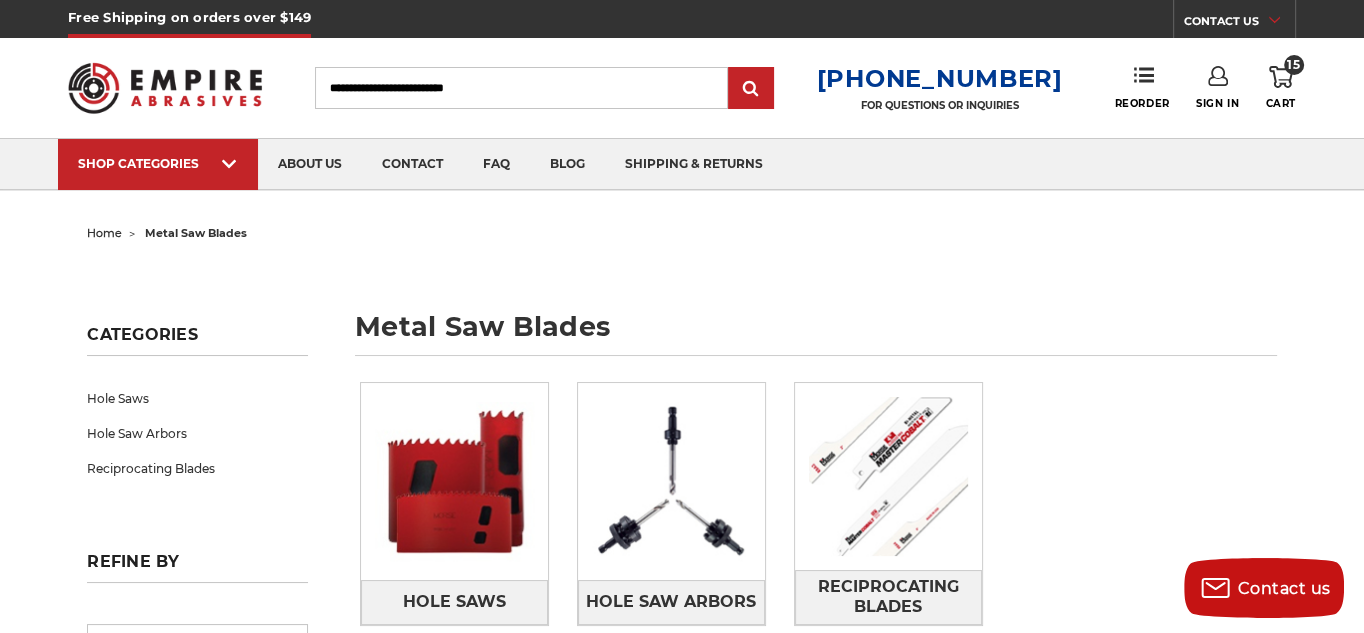 click 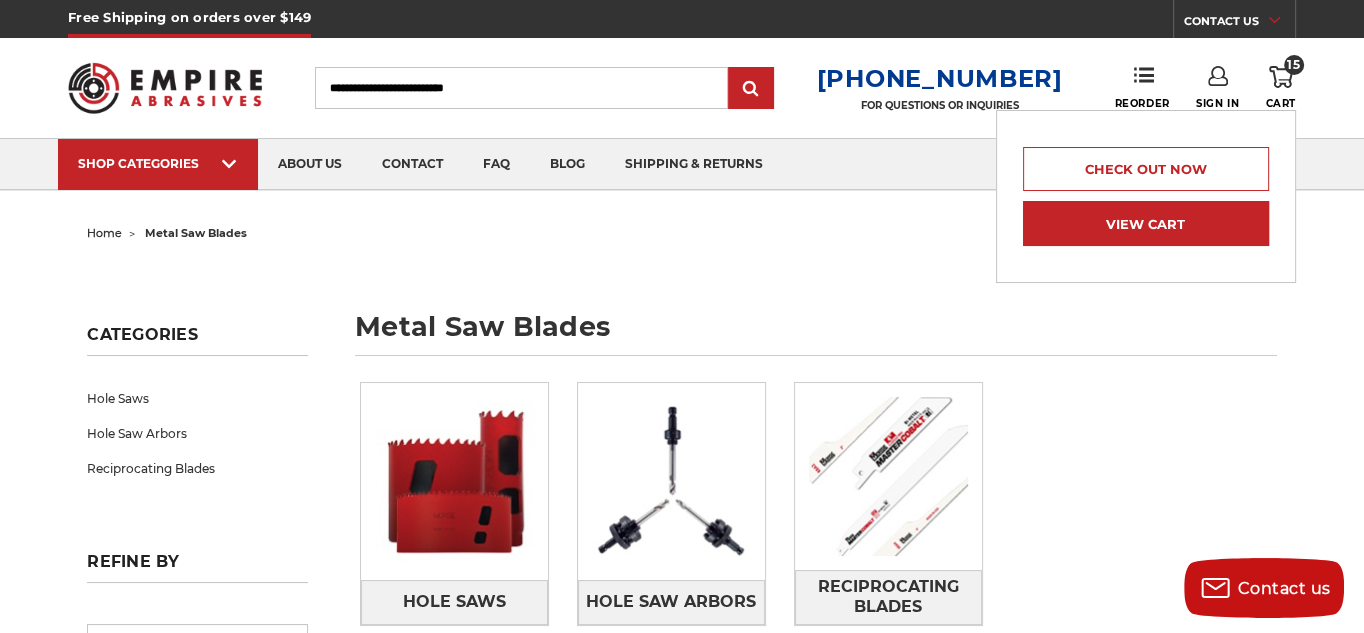click on "View Cart" at bounding box center [1146, 223] 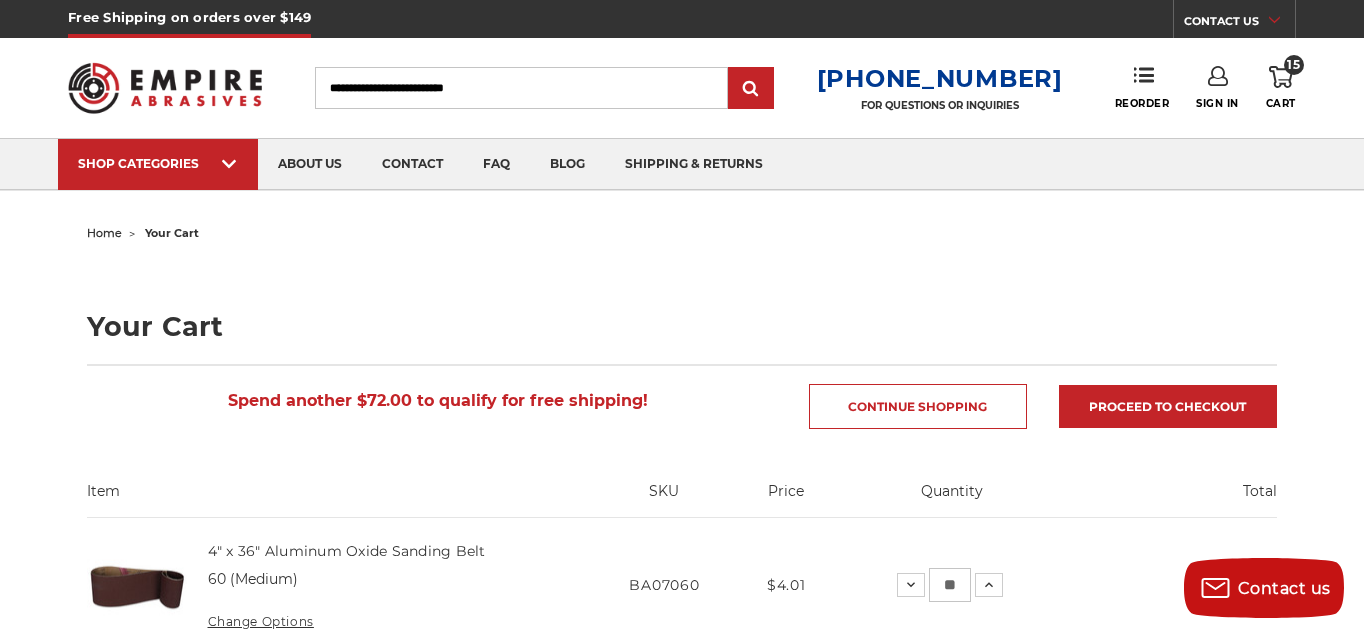 scroll, scrollTop: 312, scrollLeft: 0, axis: vertical 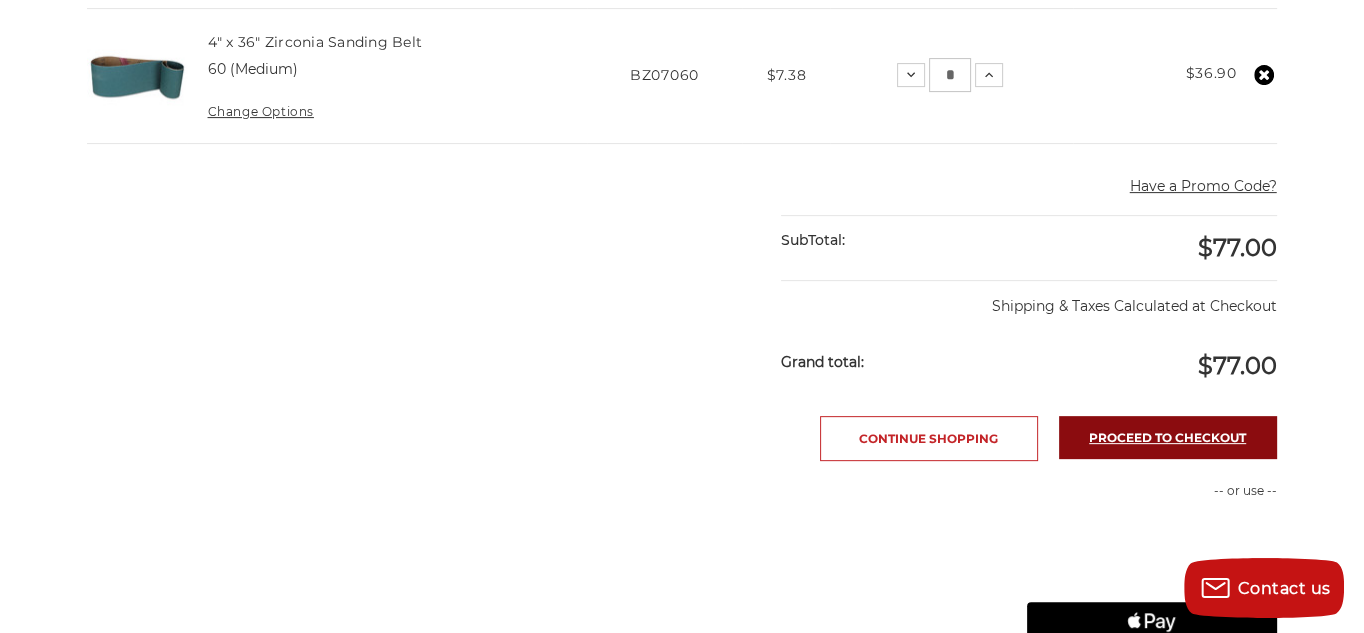 click on "Proceed to checkout" at bounding box center (1168, 437) 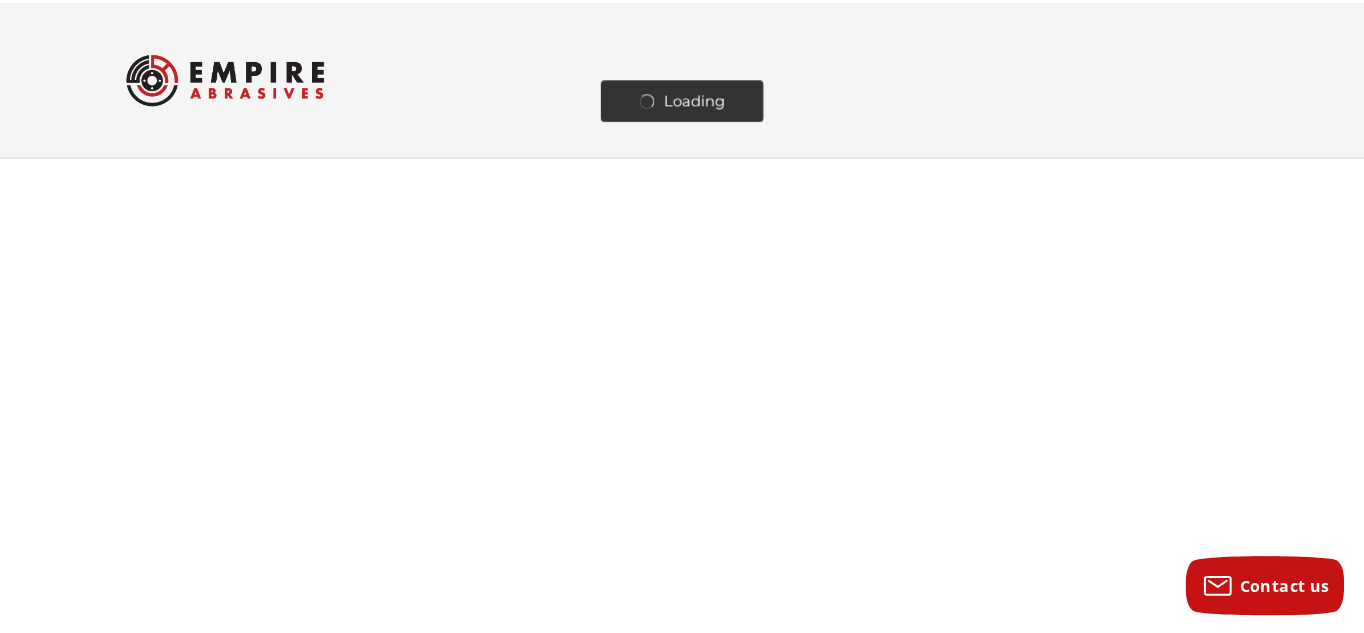 scroll, scrollTop: 0, scrollLeft: 0, axis: both 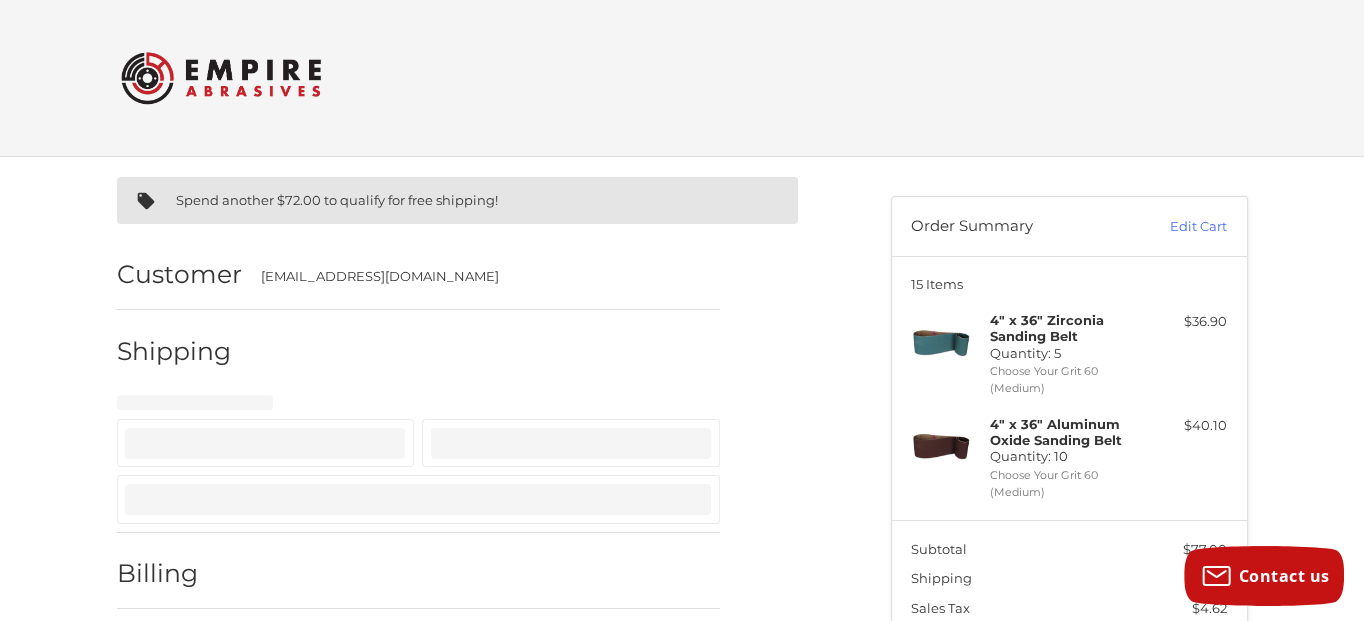 select on "**" 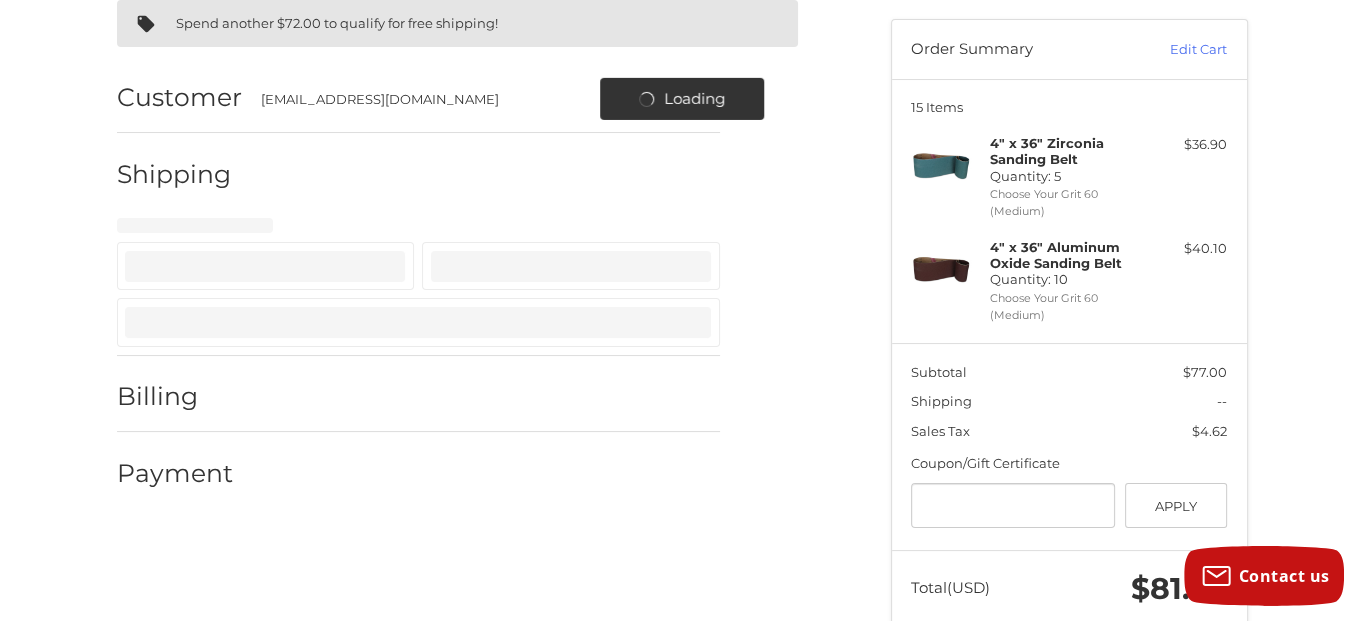 select on "**" 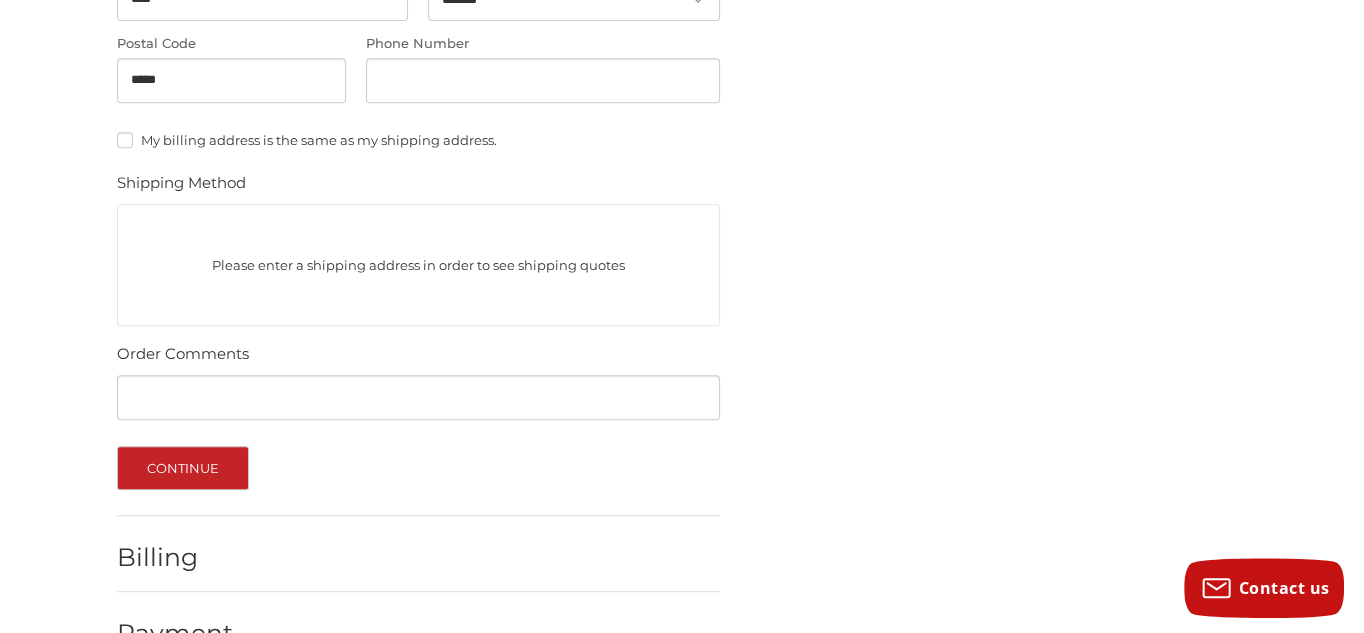 scroll, scrollTop: 925, scrollLeft: 0, axis: vertical 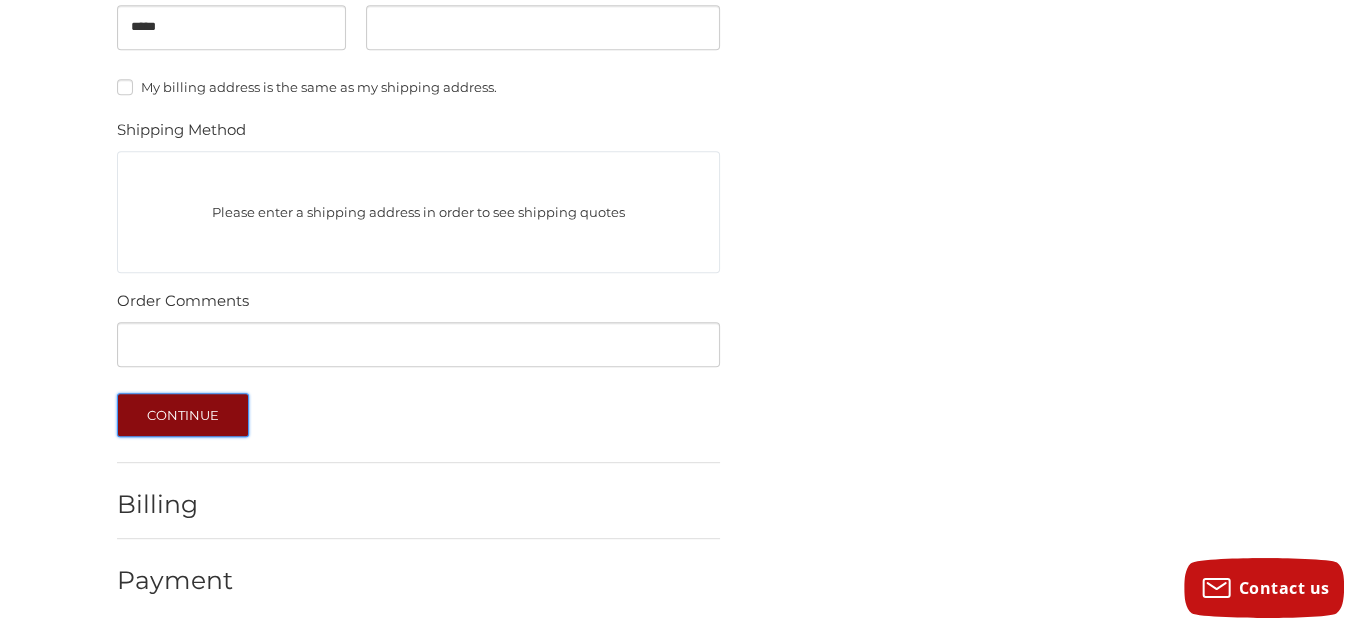 click on "Continue" at bounding box center [183, 415] 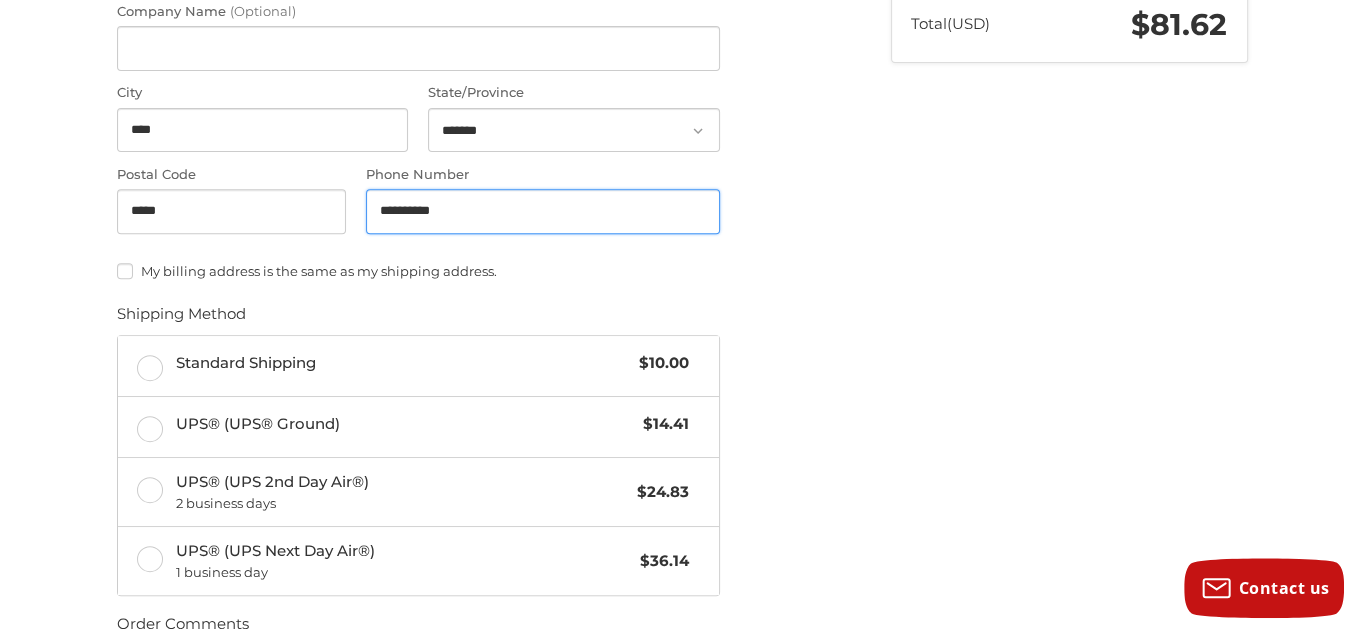 scroll, scrollTop: 849, scrollLeft: 0, axis: vertical 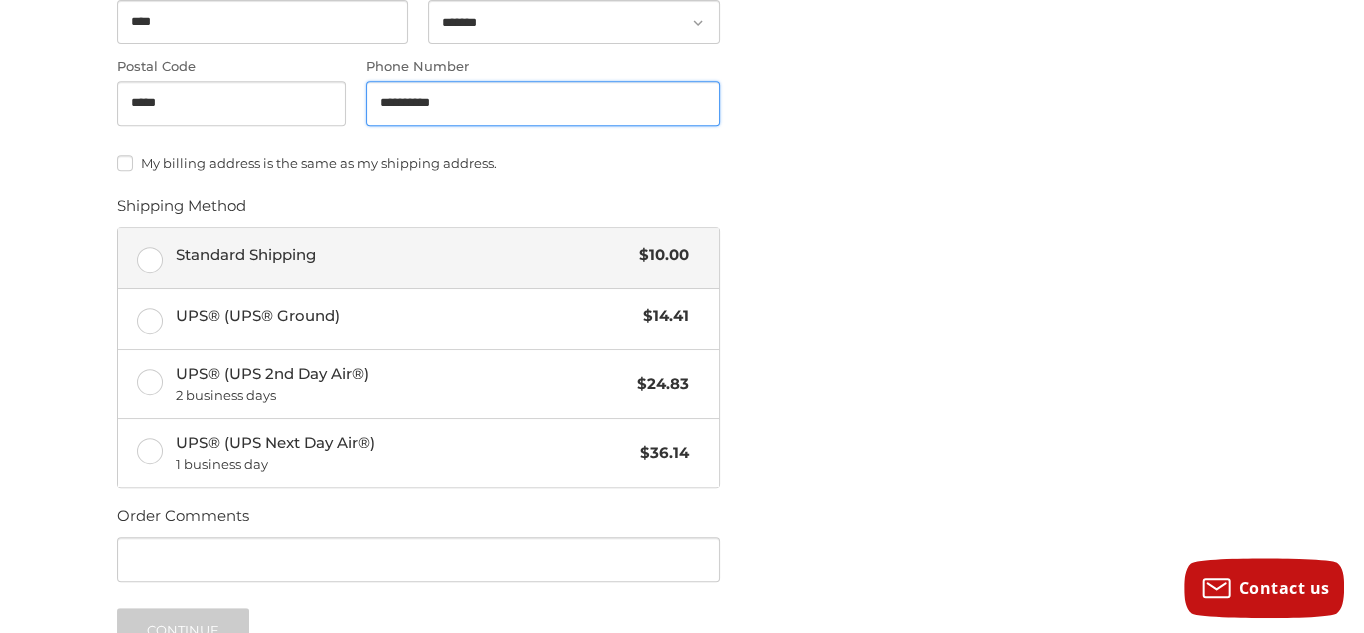 type on "**********" 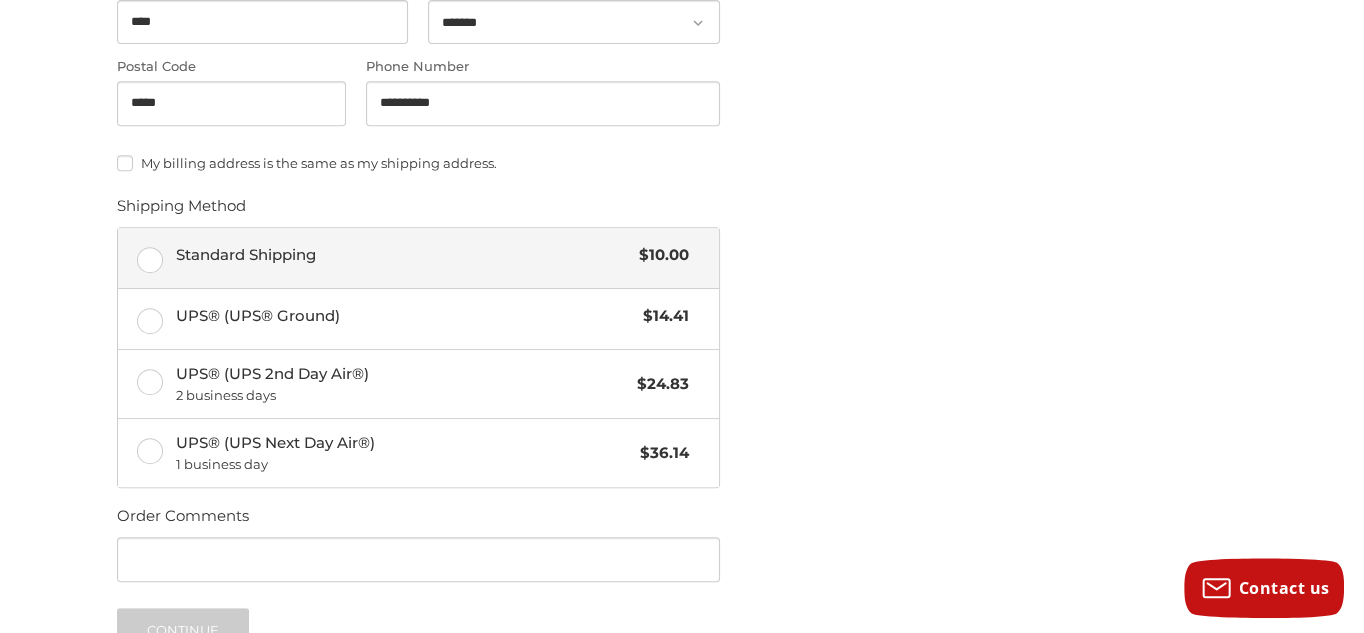 drag, startPoint x: 145, startPoint y: 258, endPoint x: 156, endPoint y: 258, distance: 11 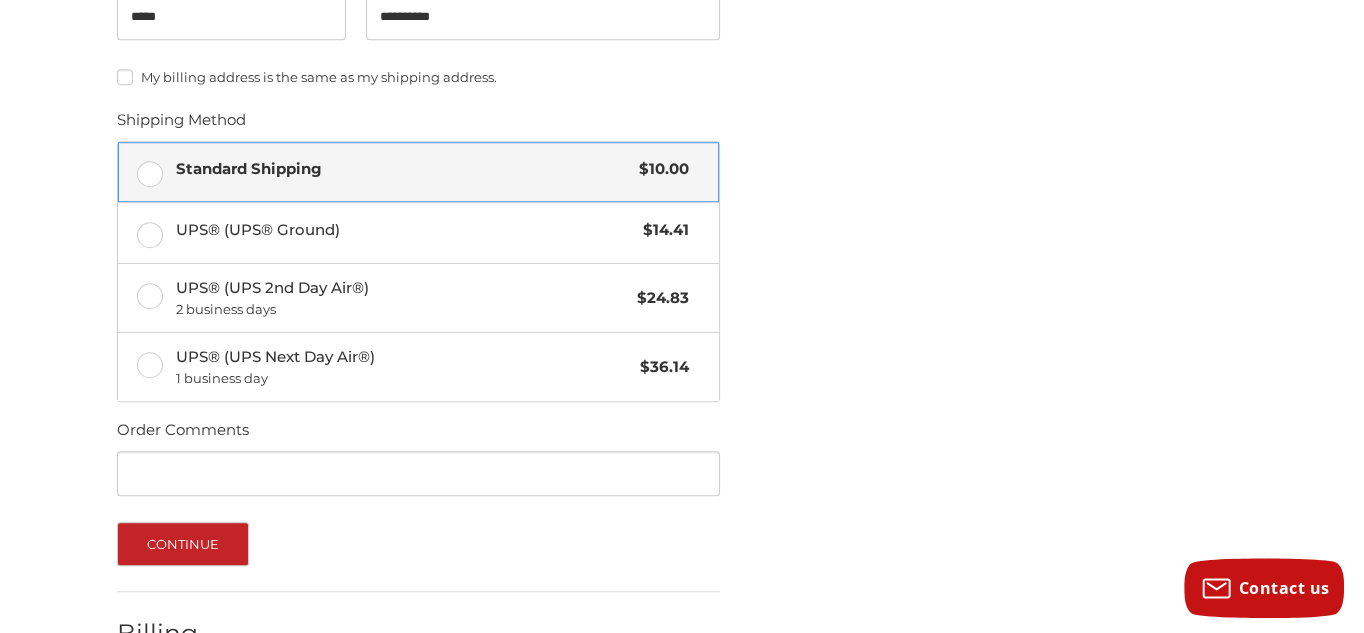 scroll, scrollTop: 956, scrollLeft: 0, axis: vertical 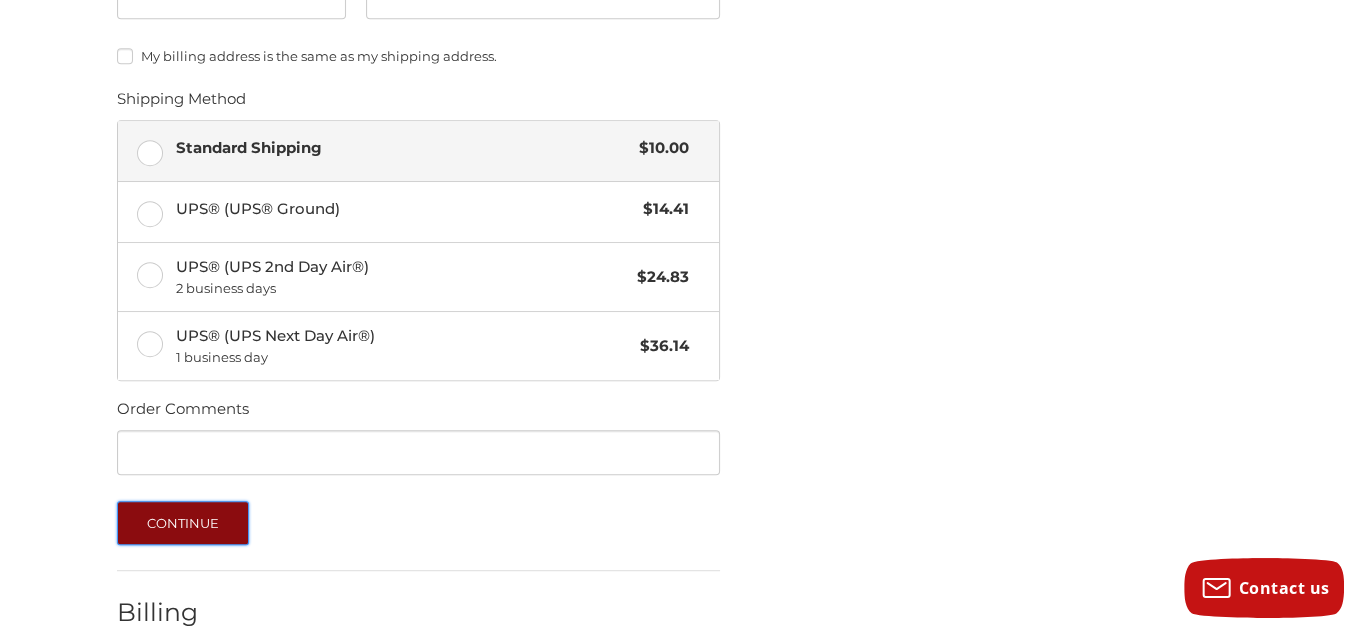 drag, startPoint x: 178, startPoint y: 519, endPoint x: 393, endPoint y: 491, distance: 216.81558 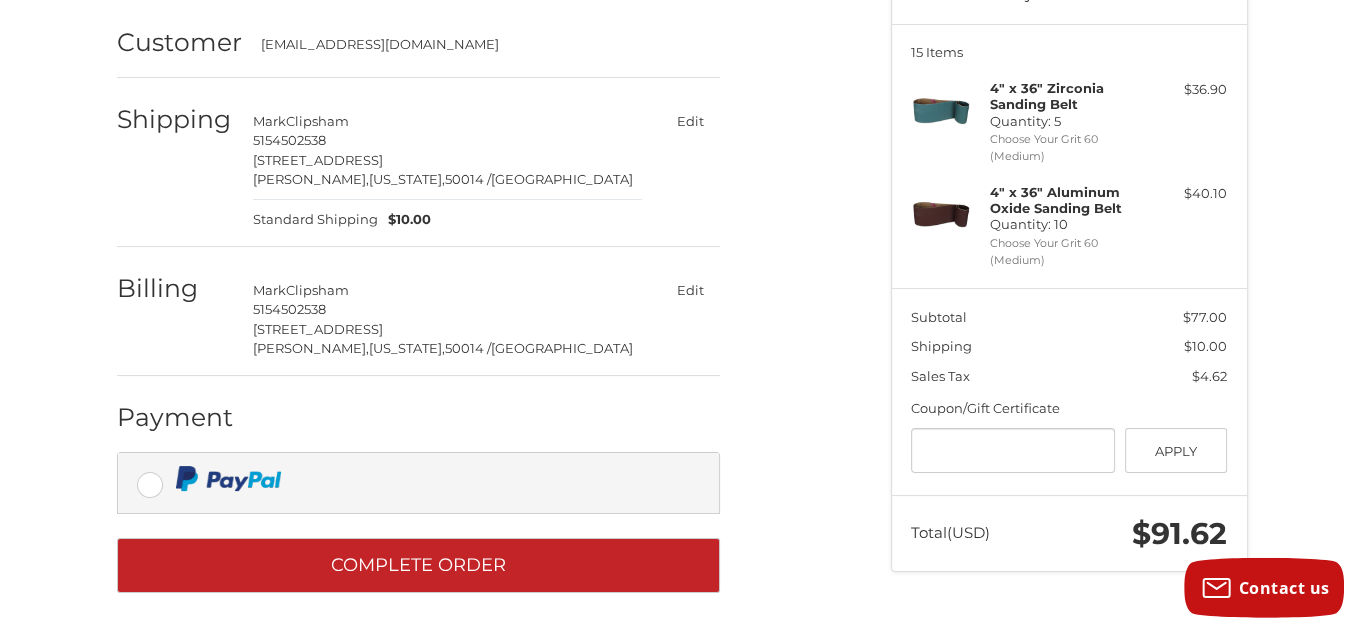 scroll, scrollTop: 232, scrollLeft: 0, axis: vertical 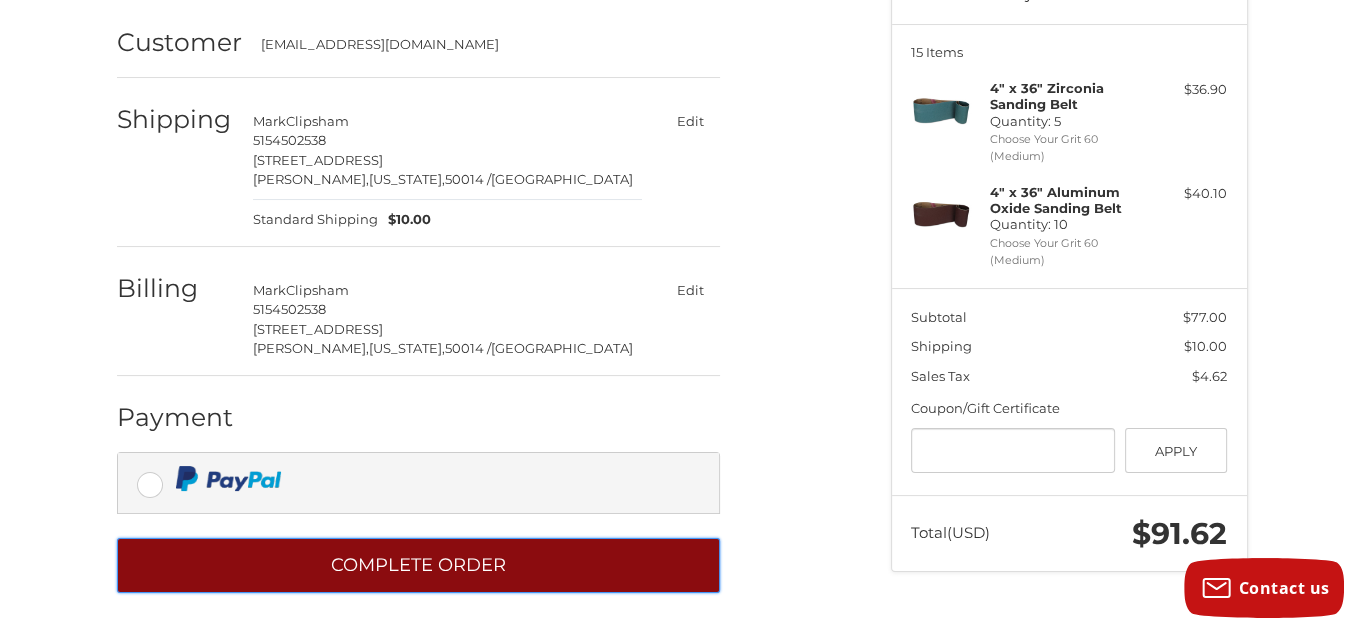 click on "Complete order" at bounding box center (418, 565) 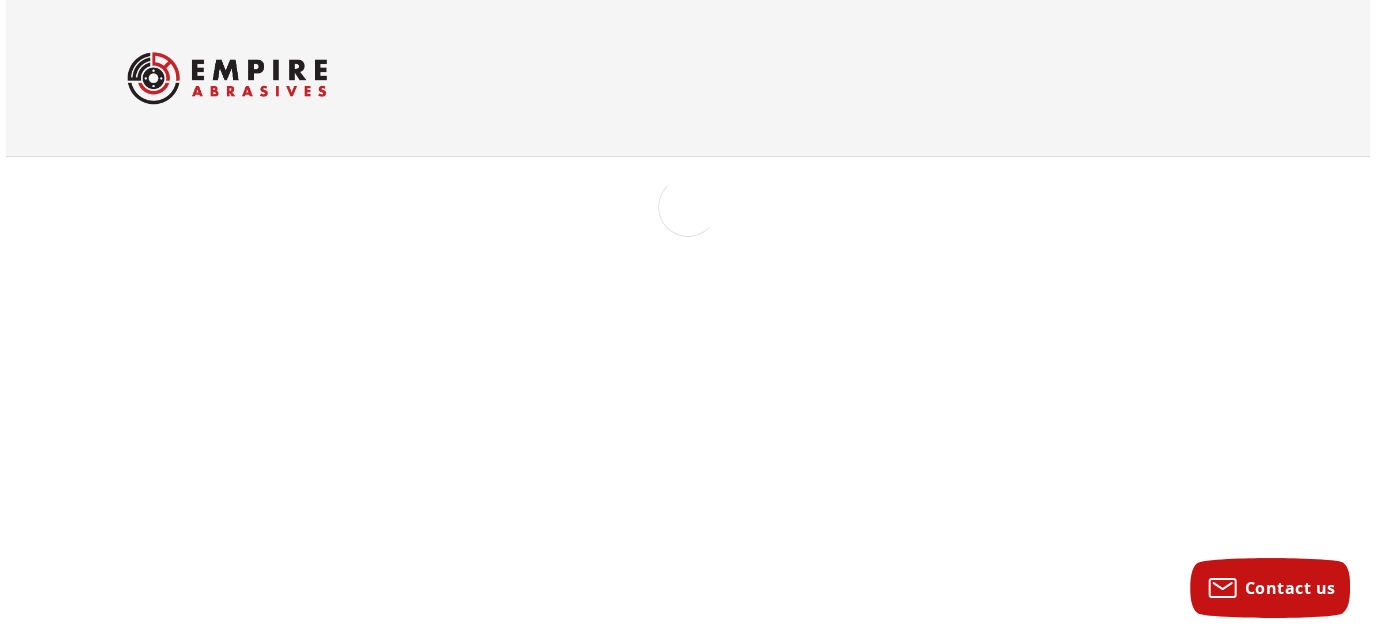 scroll, scrollTop: 0, scrollLeft: 0, axis: both 